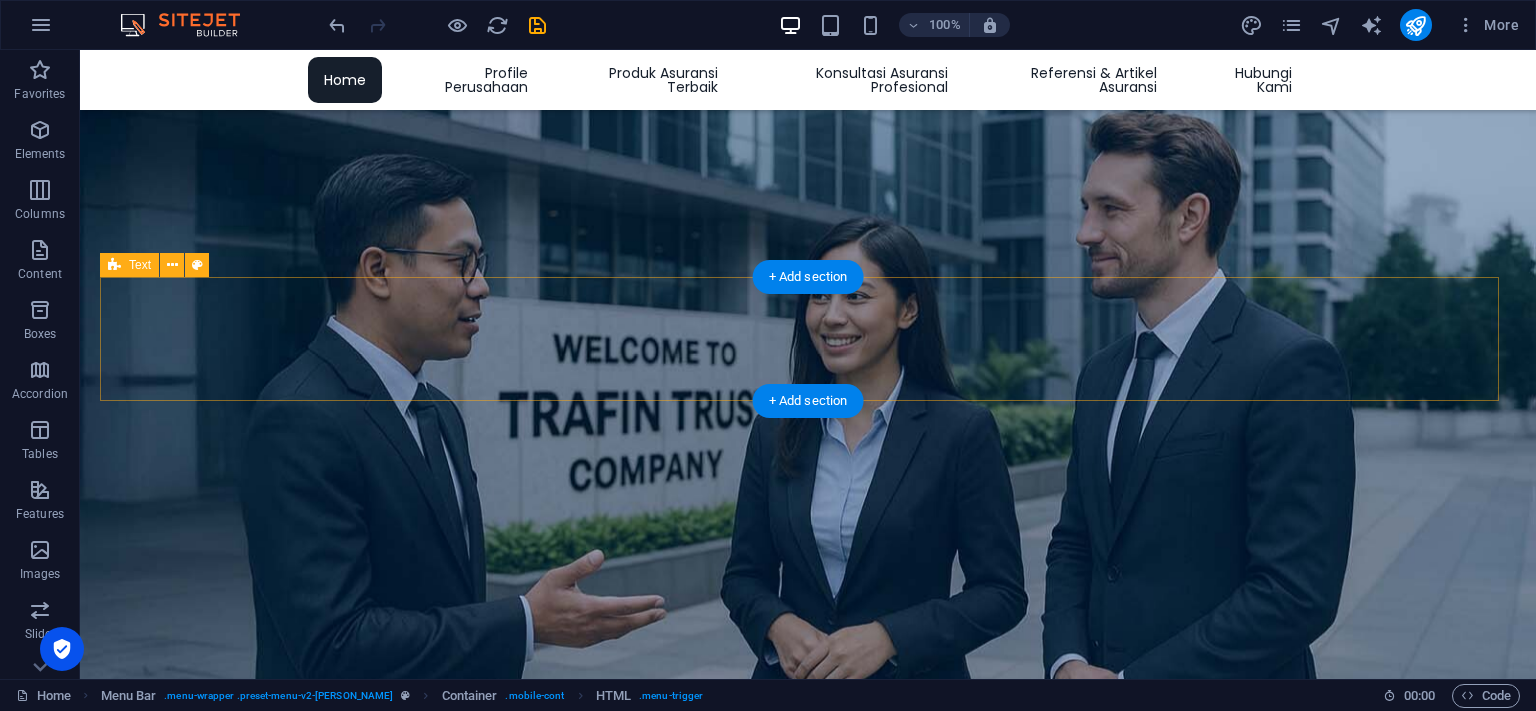 scroll, scrollTop: 422, scrollLeft: 0, axis: vertical 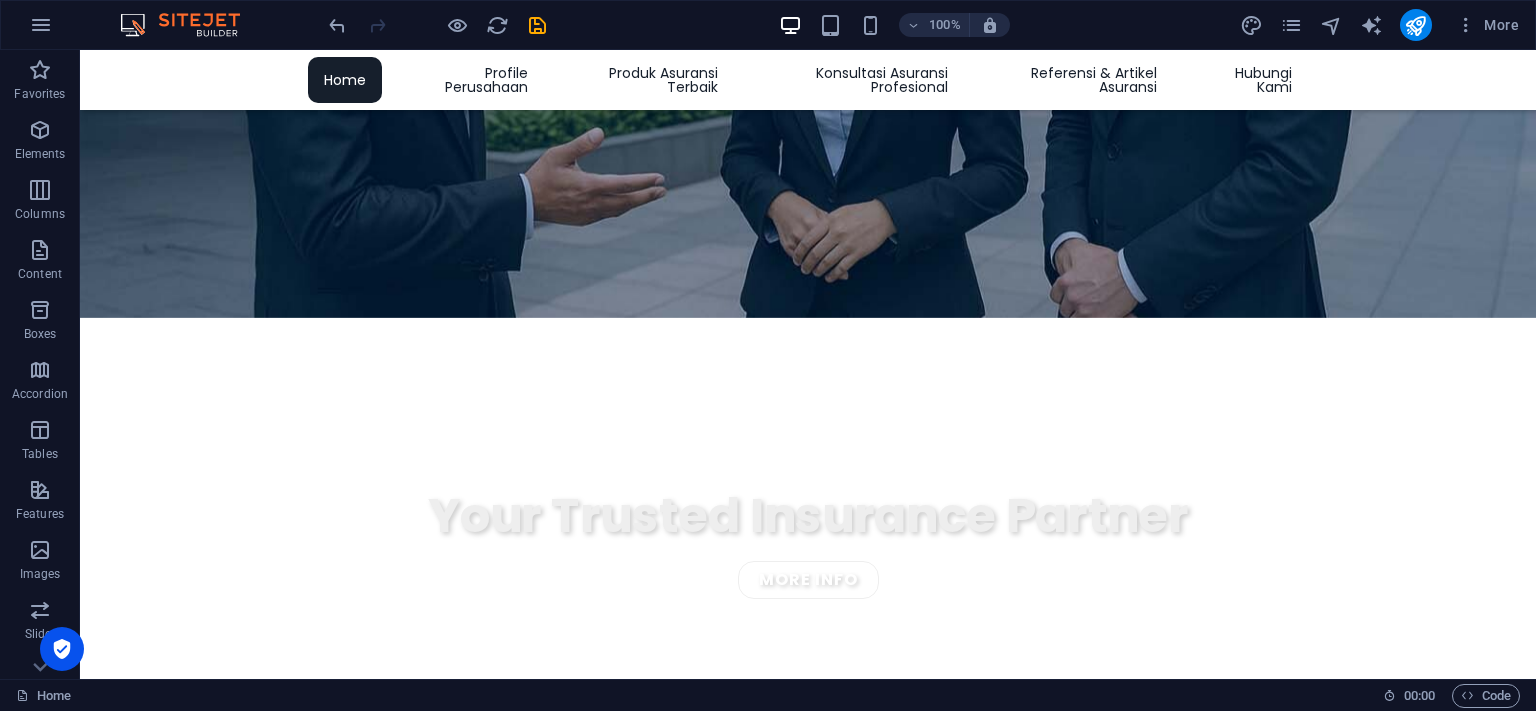 click on "100%" at bounding box center (894, 25) 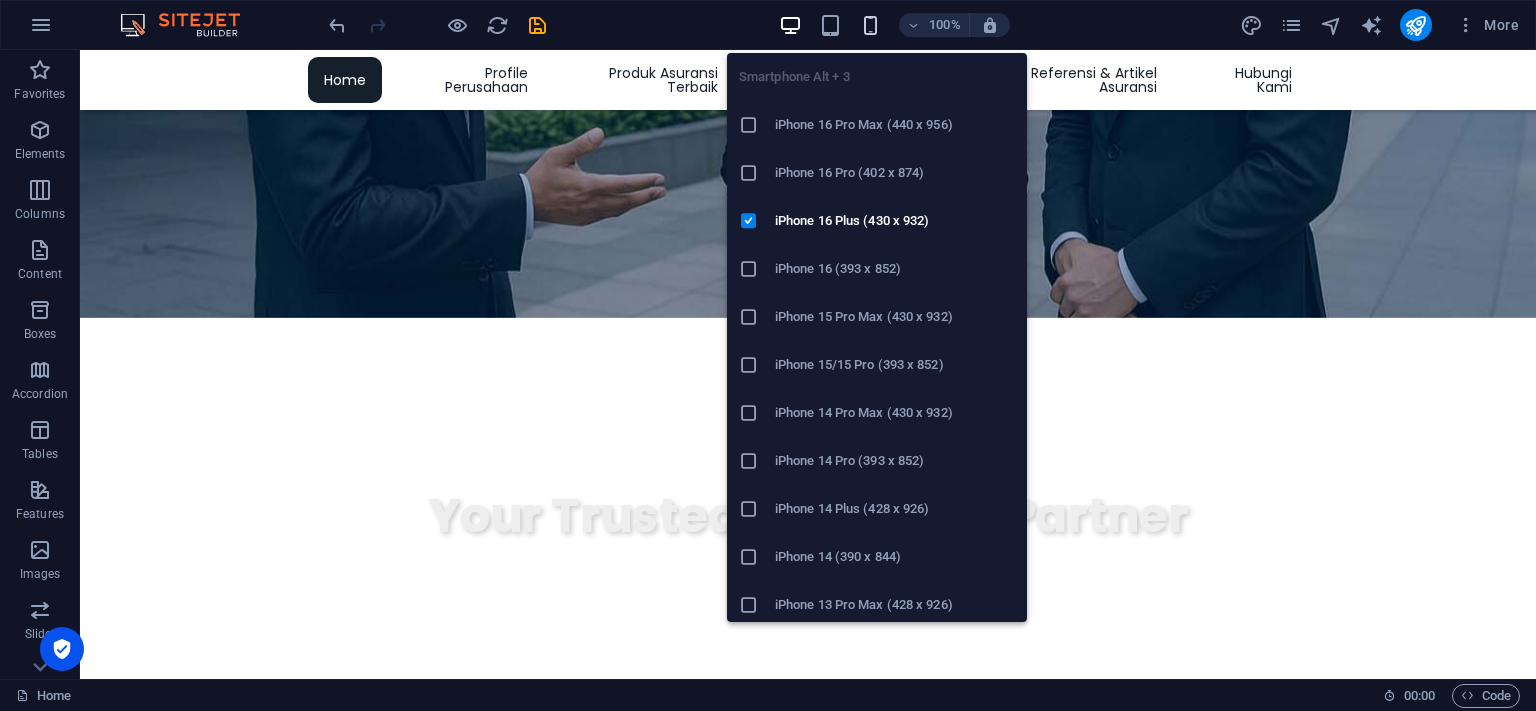 click at bounding box center [870, 25] 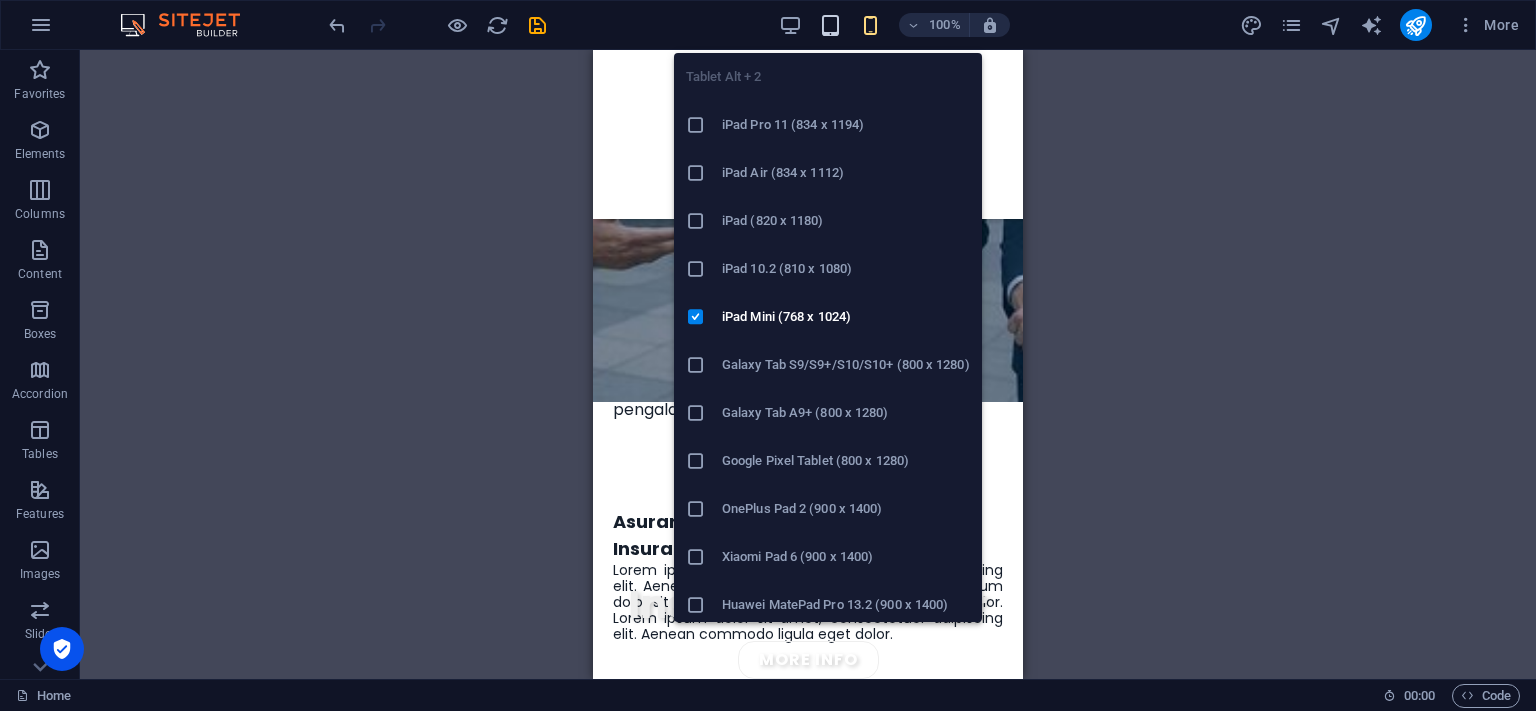 click at bounding box center [830, 25] 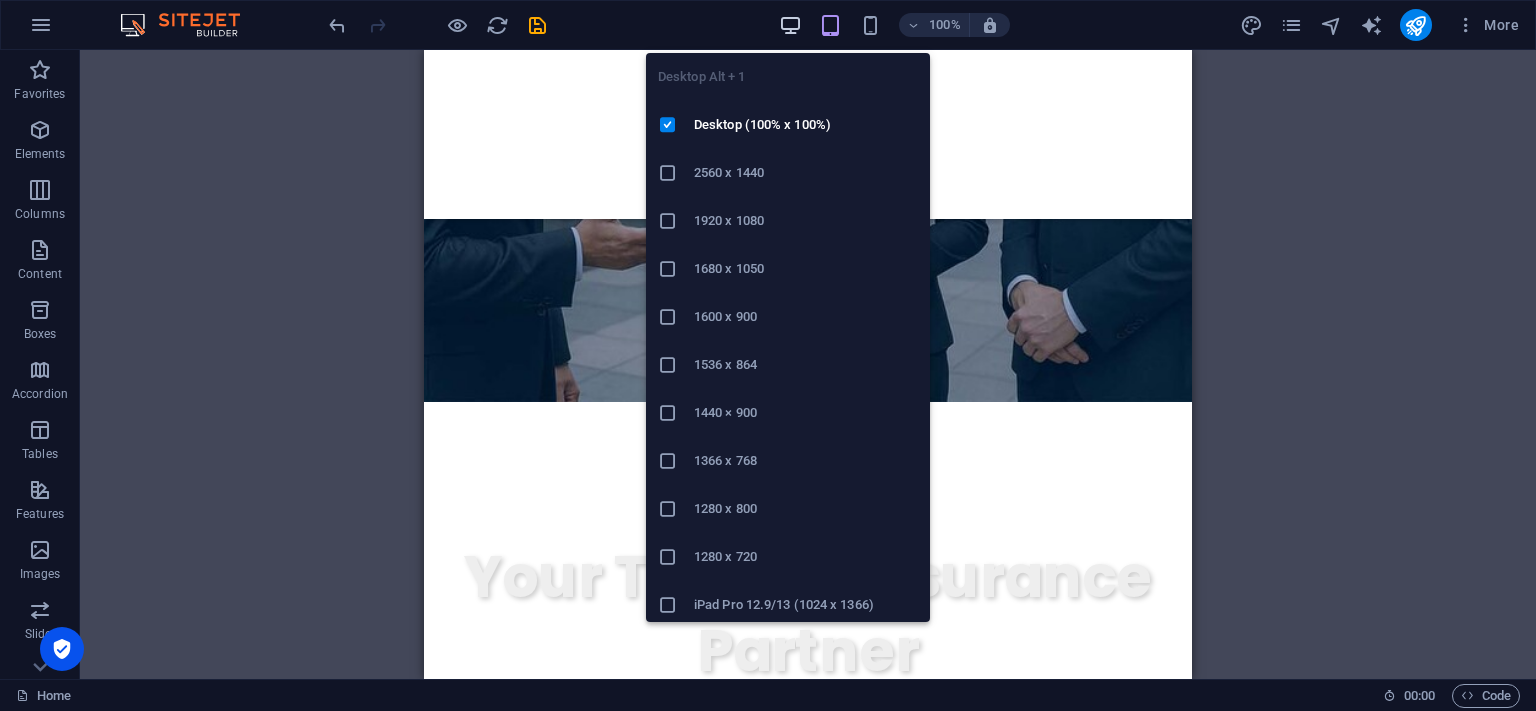 click at bounding box center [790, 25] 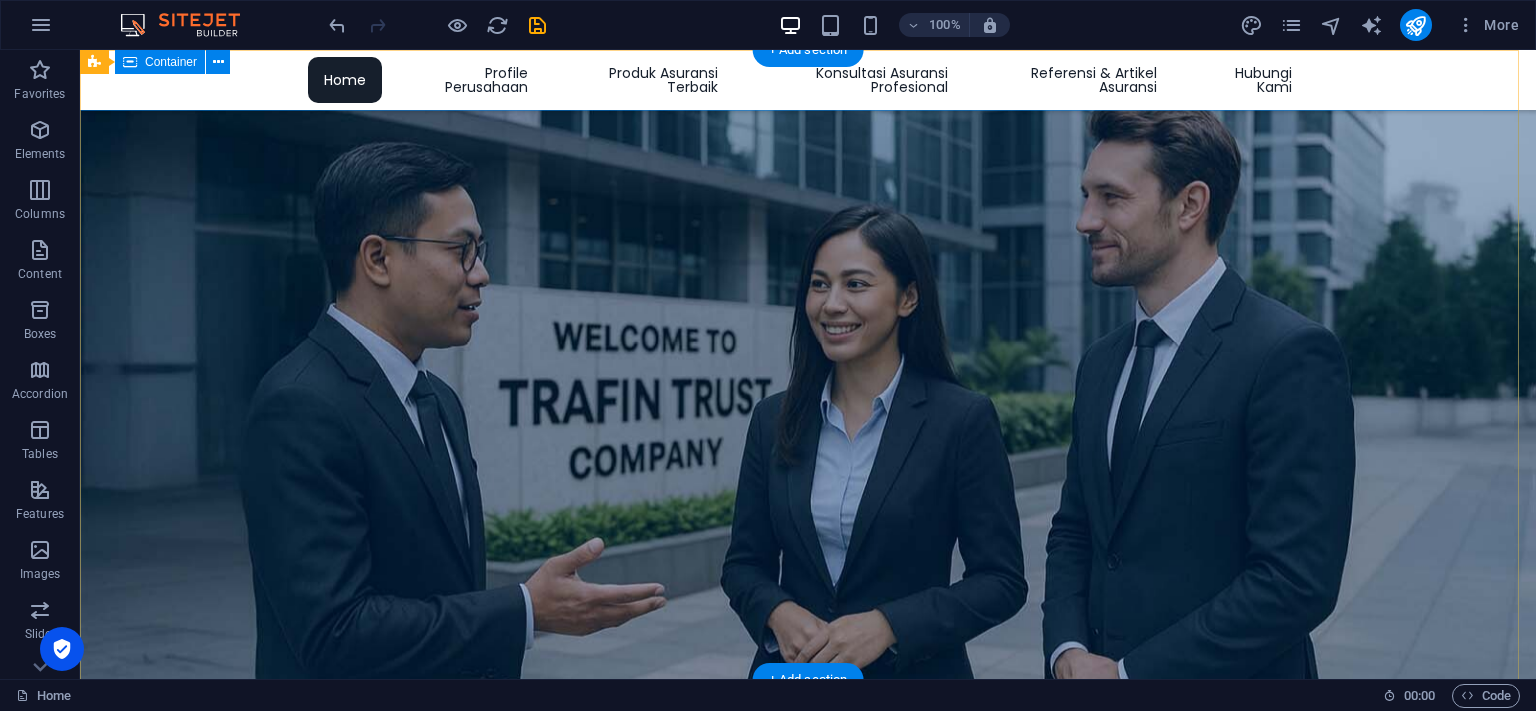 scroll, scrollTop: 0, scrollLeft: 0, axis: both 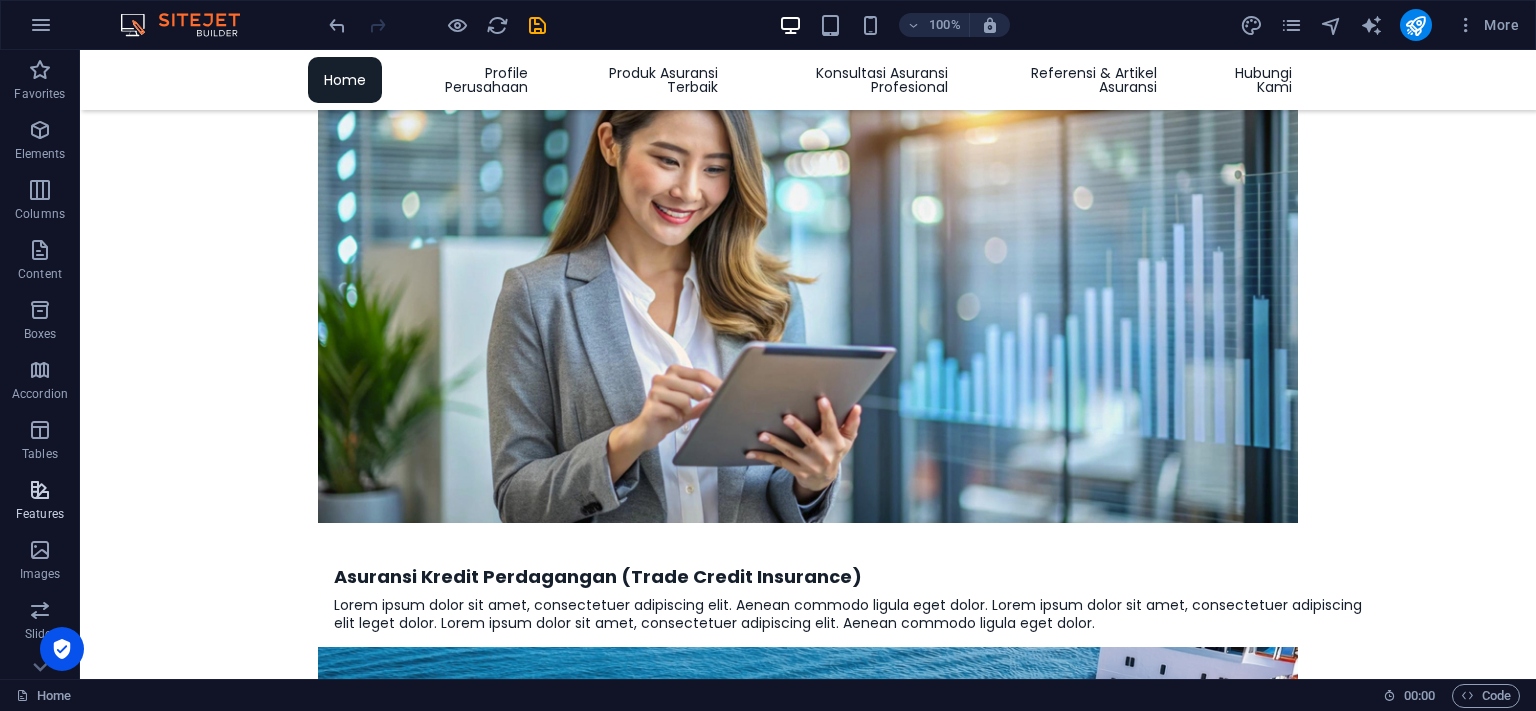 click at bounding box center (40, 490) 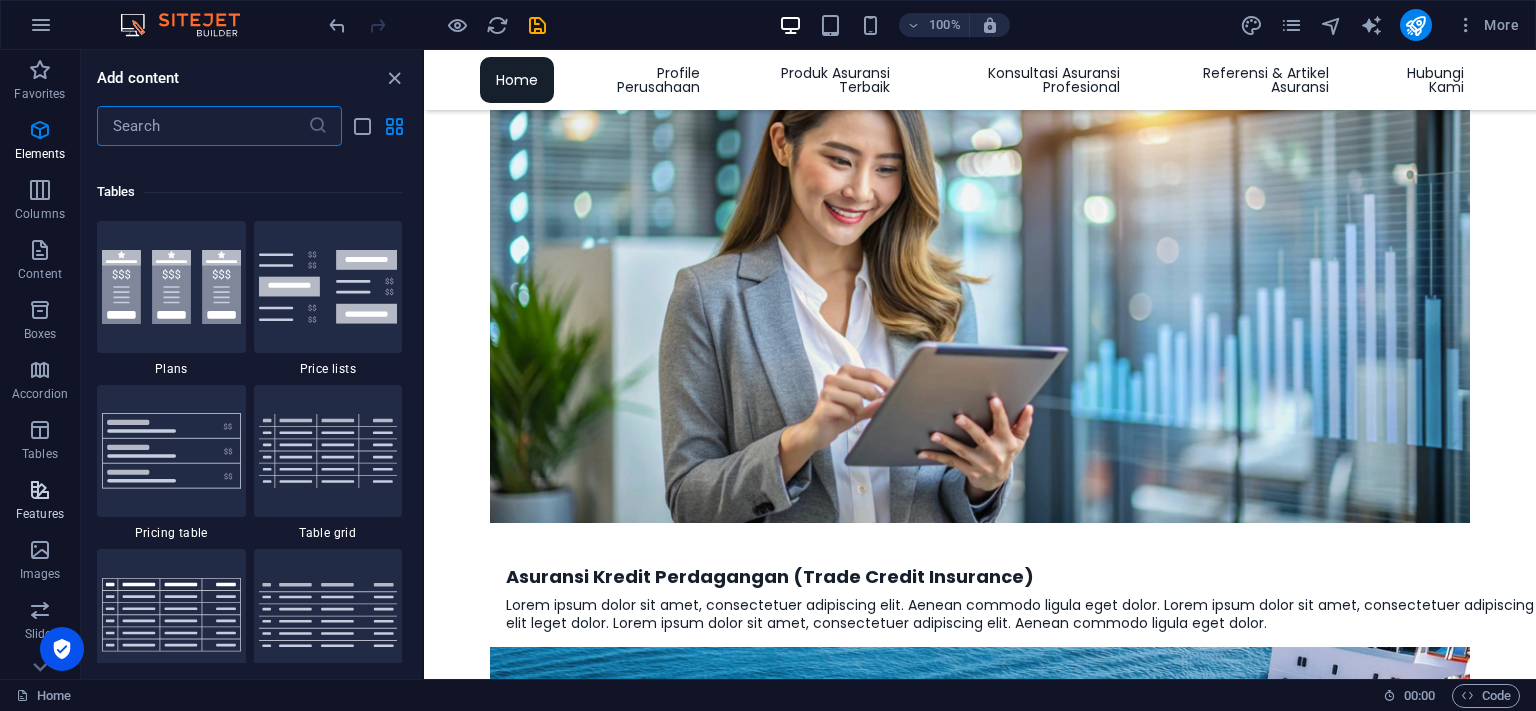 scroll, scrollTop: 7631, scrollLeft: 0, axis: vertical 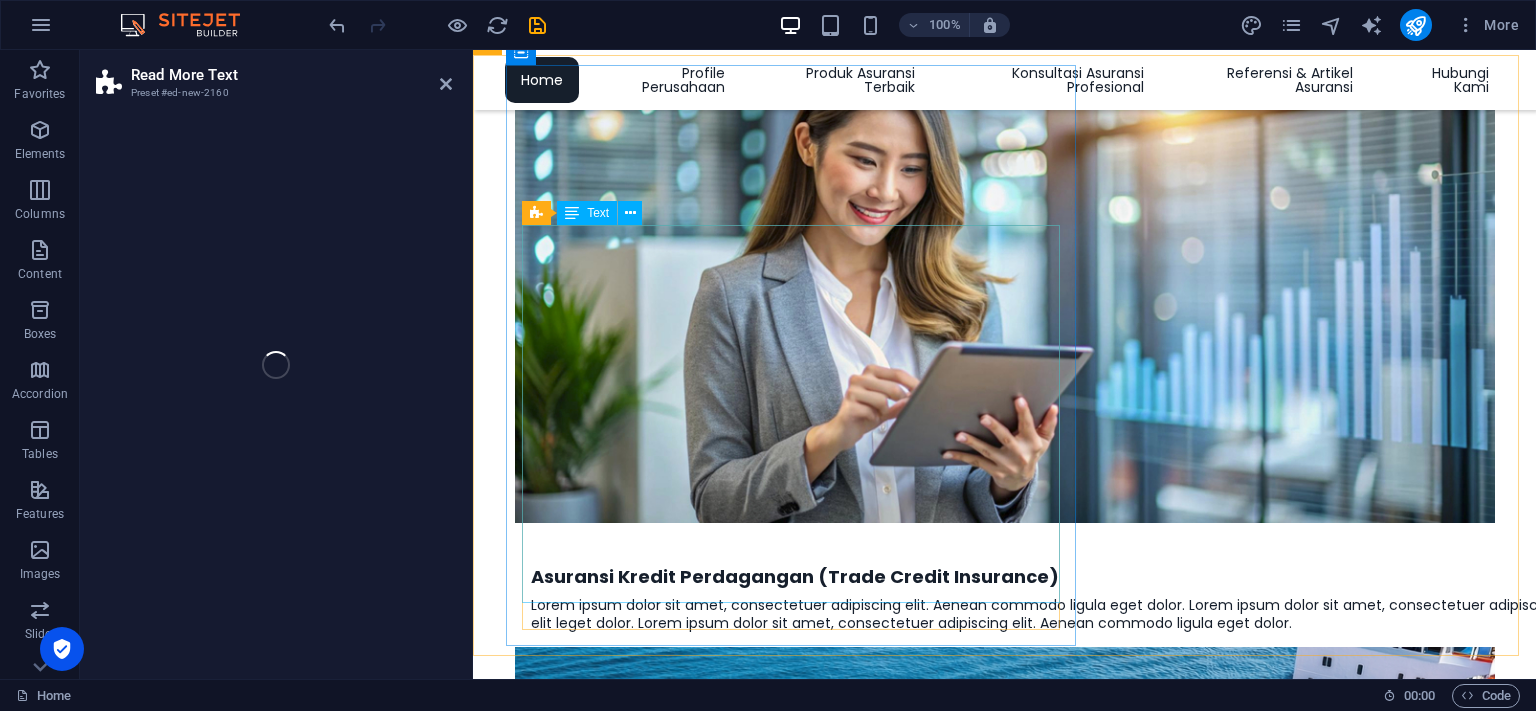 select on "px" 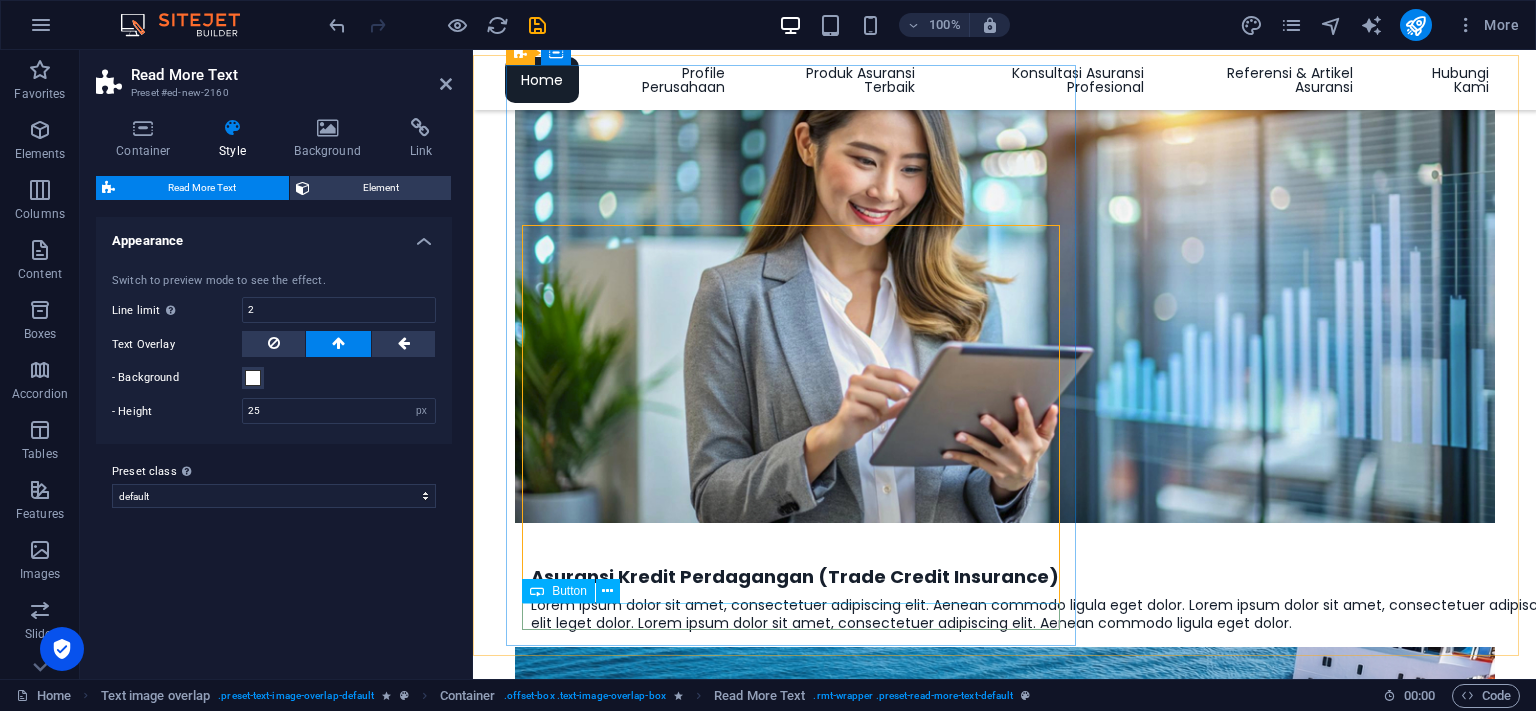 click on "Button" at bounding box center (558, 591) 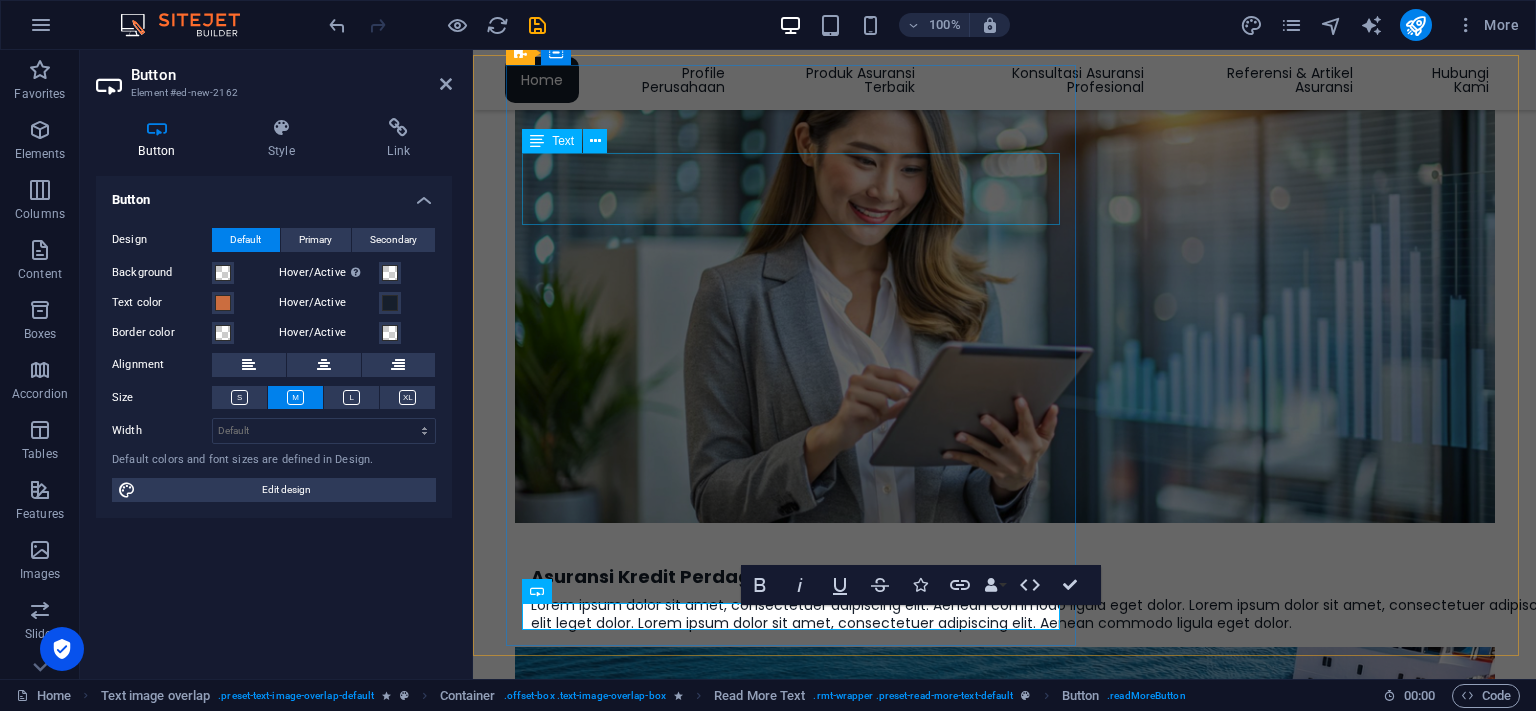 click on "Lorem ipsum dolor sit amet, consectetuer adipiscing elit. Aenean commodo ligula eget dolor. Lorem ipsum dolor sit amet, consectetuer adipiscing elit leget dolor. Lorem ipsum dolor sit amet, consectetuer adipiscing elit. Aenean commodo ligula eget dolor." at bounding box center (1045, 2065) 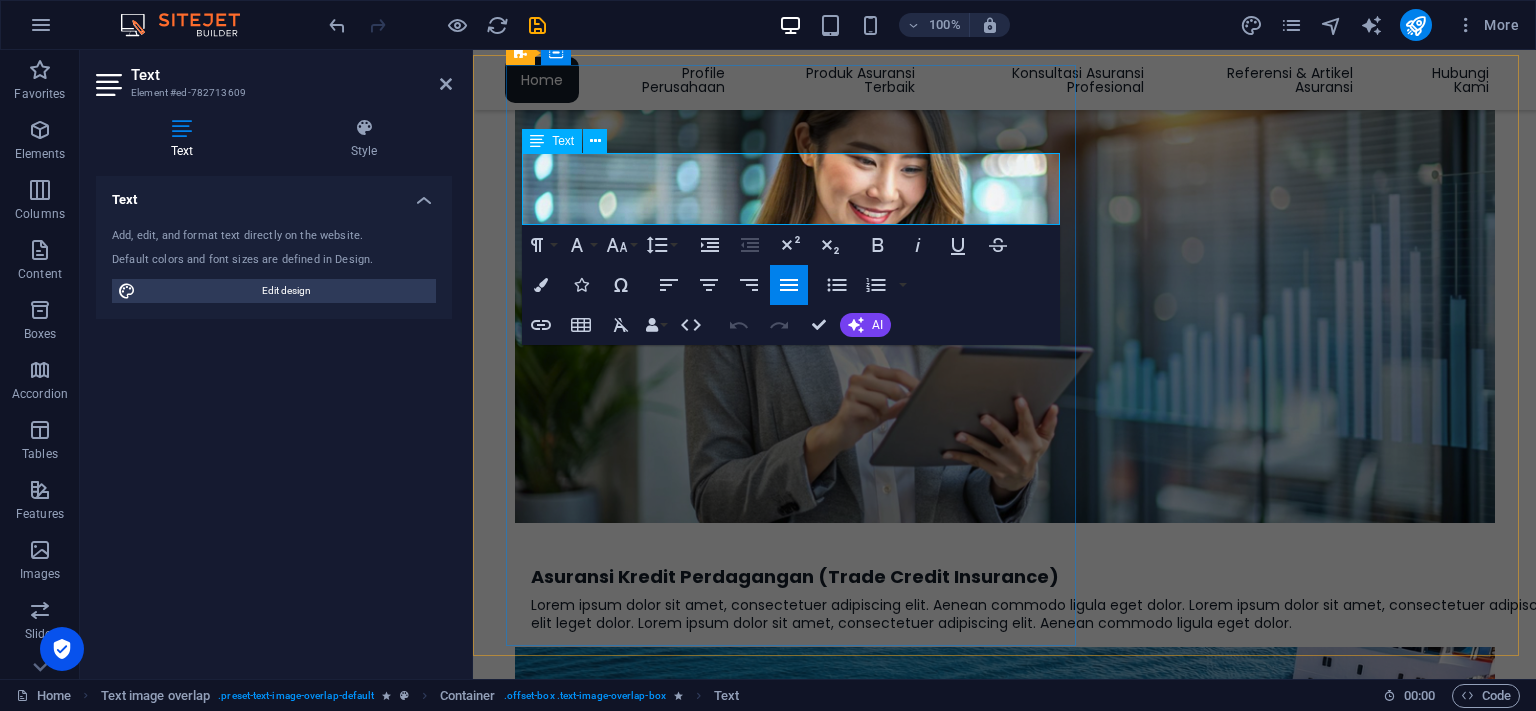 click on "Lorem ipsum dolor sit amet, consectetuer adipiscing elit. Aenean commodo ligula eget dolor. Lorem ipsum dolor sit amet, consectetuer adipiscing elit leget dolor. Lorem ipsum dolor sit amet, consectetuer adipiscing elit. Aenean commodo ligula eget dolor." at bounding box center (1045, 2066) 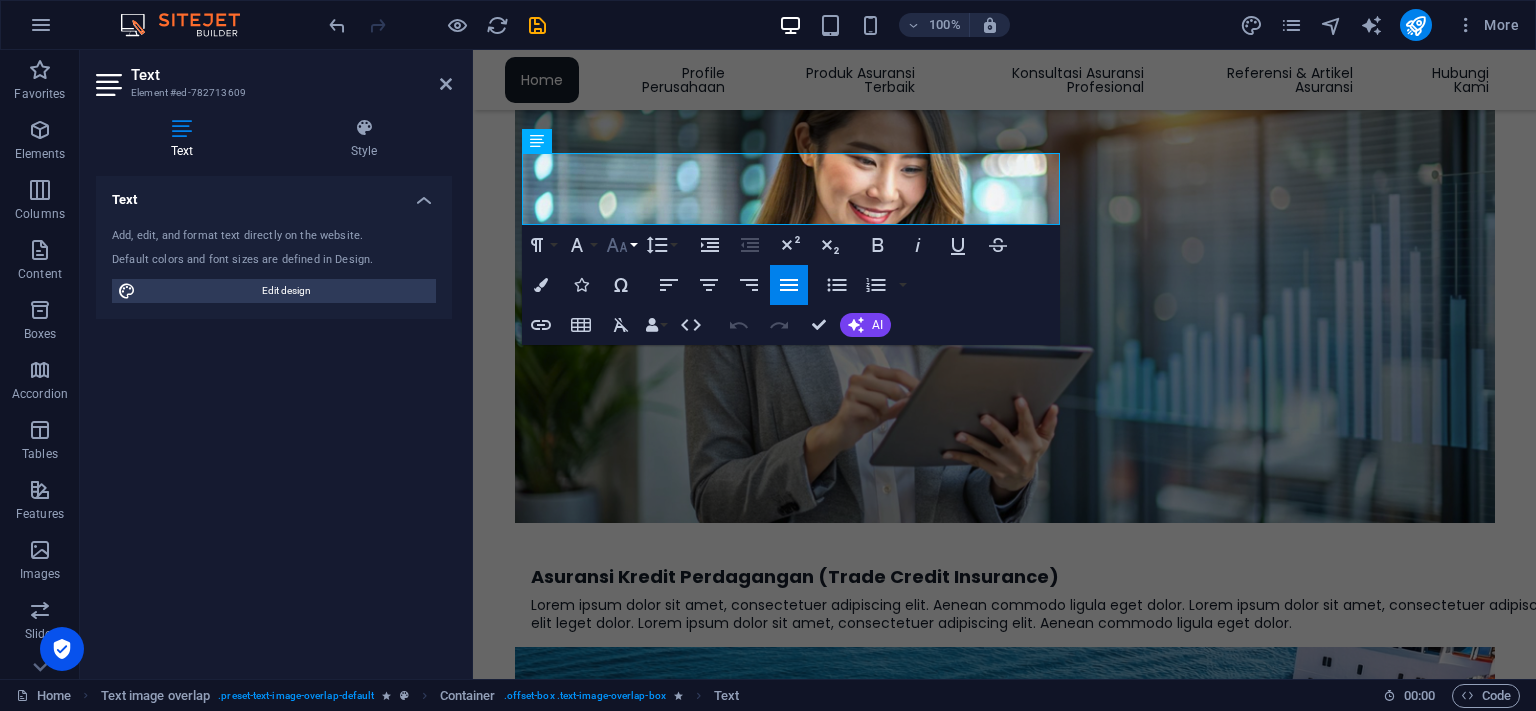 click on "Font Size" at bounding box center [621, 245] 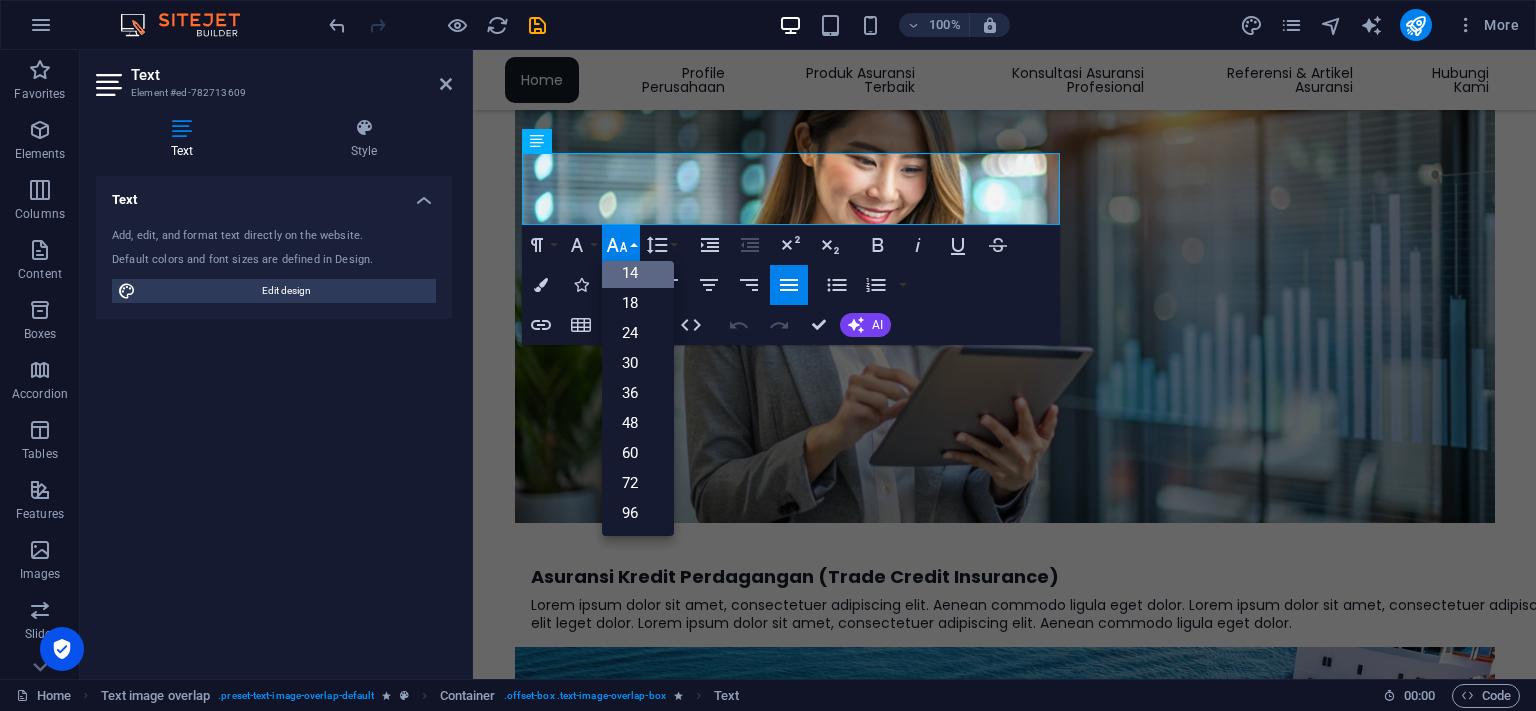 scroll, scrollTop: 161, scrollLeft: 0, axis: vertical 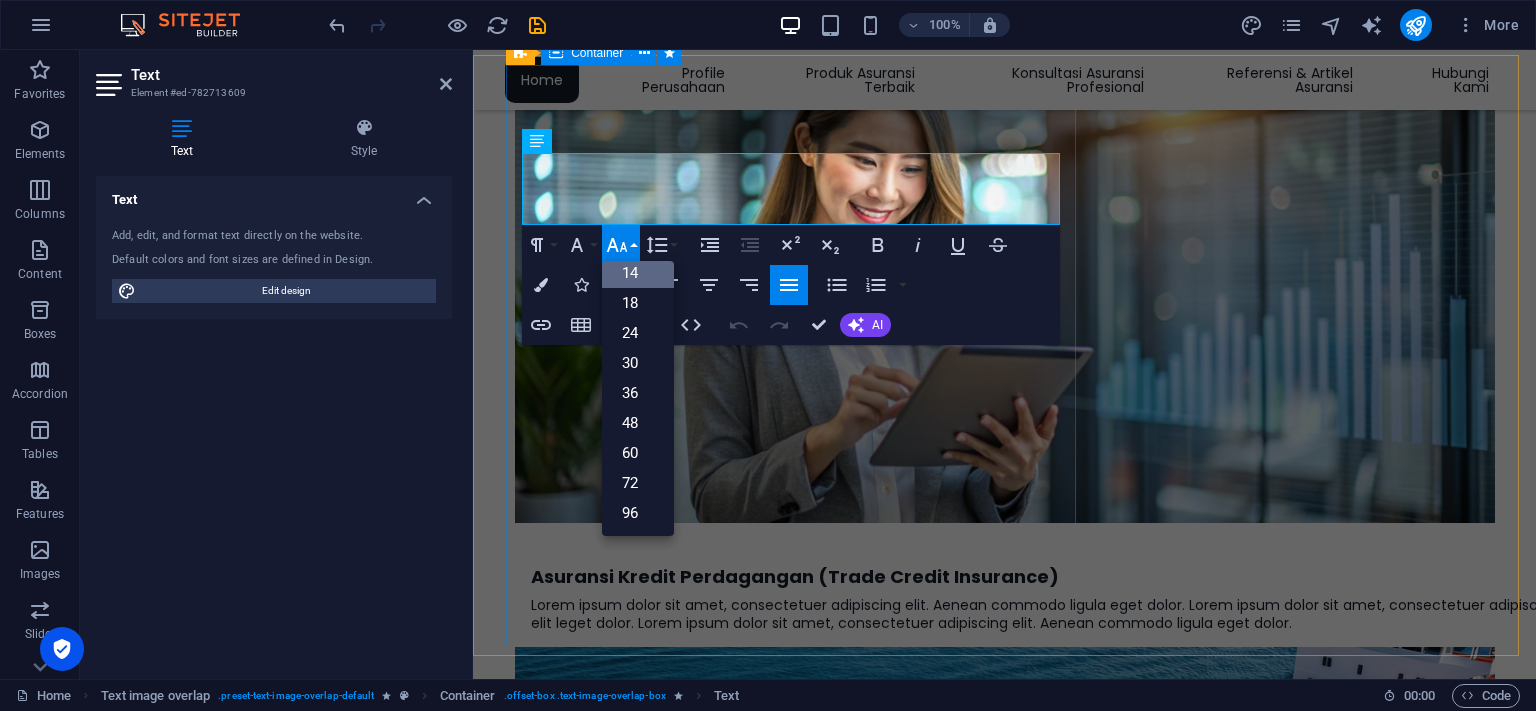 click on "[PERSON_NAME] [PERSON_NAME] (Fire & Property Insurance) Lorem ipsum dolor sit amet, consectetuer adipiscing elit. Aenean commodo ligula eget dolor. Lorem ipsum dolor sit amet, consectetuer adipiscing elit leget dolor. Lorem ipsum dolor sit amet, consectetuer adipiscing elit. Aenean commodo ligula eget dolor. Read more" at bounding box center (1045, 2169) 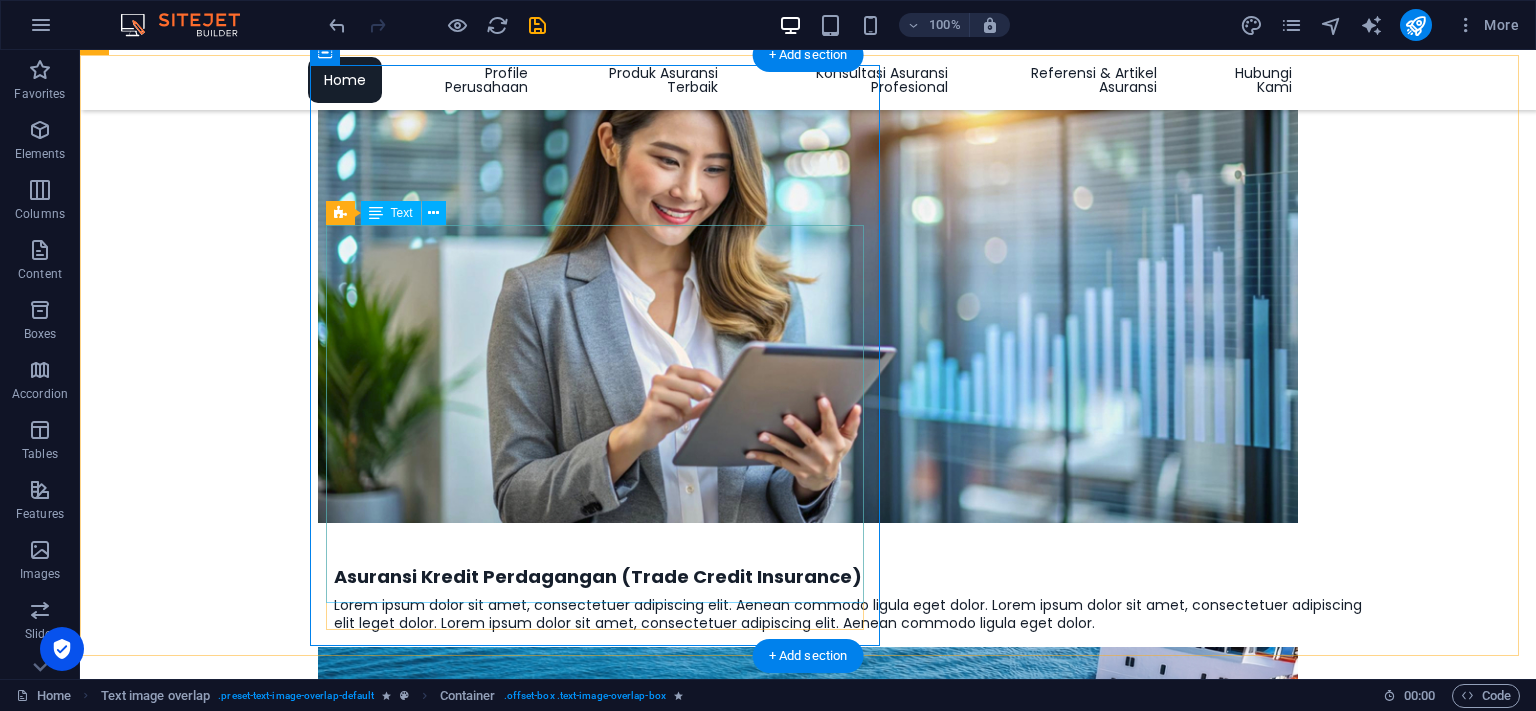 click on "Lorem ipsum dolor sit amet, consectetur adipiscing elit. Vestibulum laoreet, nunc eget laoreet sagittis, [PERSON_NAME] ligula sodales orci, congue imperdiet eros tortor ac lectus. Duis eget nisl orci. Aliquam [PERSON_NAME] purus non mauris blandit id luctus felis convallis. Integer varius egestas vestibulum. Nullam a dolor arcu, ac tempor elit. [GEOGRAPHIC_DATA]. Lorem ipsum dolor sit amet, consectetur adipiscing elit. Proin blandit nunc sed sem dictum id feugiat [PERSON_NAME] blandit. Donec nec sem sed arcu interdum commodo ac ac diam. Donec consequat semper rutrum. Vestibulum et mauris elit. [GEOGRAPHIC_DATA], ultricies. Duis nisl nibh, egestas at fermentum at, viverra et purus. Maecenas lobortis odio id sapien facilisis elementum. [PERSON_NAME] et magna [PERSON_NAME], et gravida augue. Sed tristique pellentesque arcu quis tempo." at bounding box center [848, 2191] 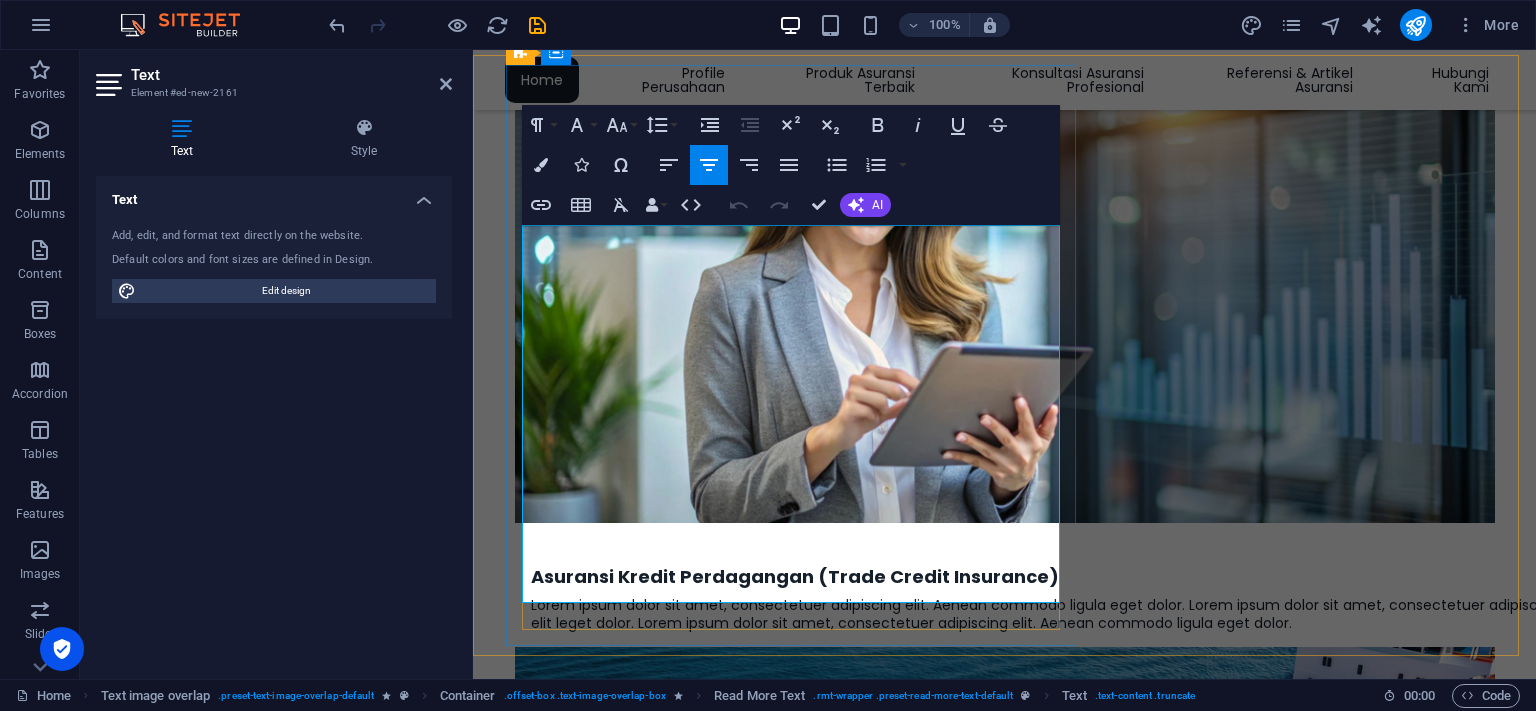 click on "Lorem ipsum dolor sit amet, consectetur adipiscing elit. Vestibulum laoreet, nunc eget laoreet sagittis, [PERSON_NAME] ligula sodales orci, congue imperdiet eros tortor ac lectus. Duis eget nisl orci. Aliquam [PERSON_NAME] purus non mauris blandit id luctus felis convallis. Integer varius egestas vestibulum. Nullam a dolor arcu, ac tempor elit. [GEOGRAPHIC_DATA]. Lorem ipsum dolor sit amet, consectetur adipiscing elit. Proin blandit nunc sed sem dictum id feugiat [PERSON_NAME] blandit. Donec nec sem sed arcu interdum commodo ac ac diam. Donec consequat semper rutrum. Vestibulum et mauris elit. [GEOGRAPHIC_DATA], ultricies. Duis nisl nibh, egestas at fermentum at, viverra et purus. Maecenas lobortis odio id sapien facilisis elementum. [PERSON_NAME] et magna [PERSON_NAME], et gravida augue. Sed tristique pellentesque arcu quis tempo." at bounding box center (1045, 2191) 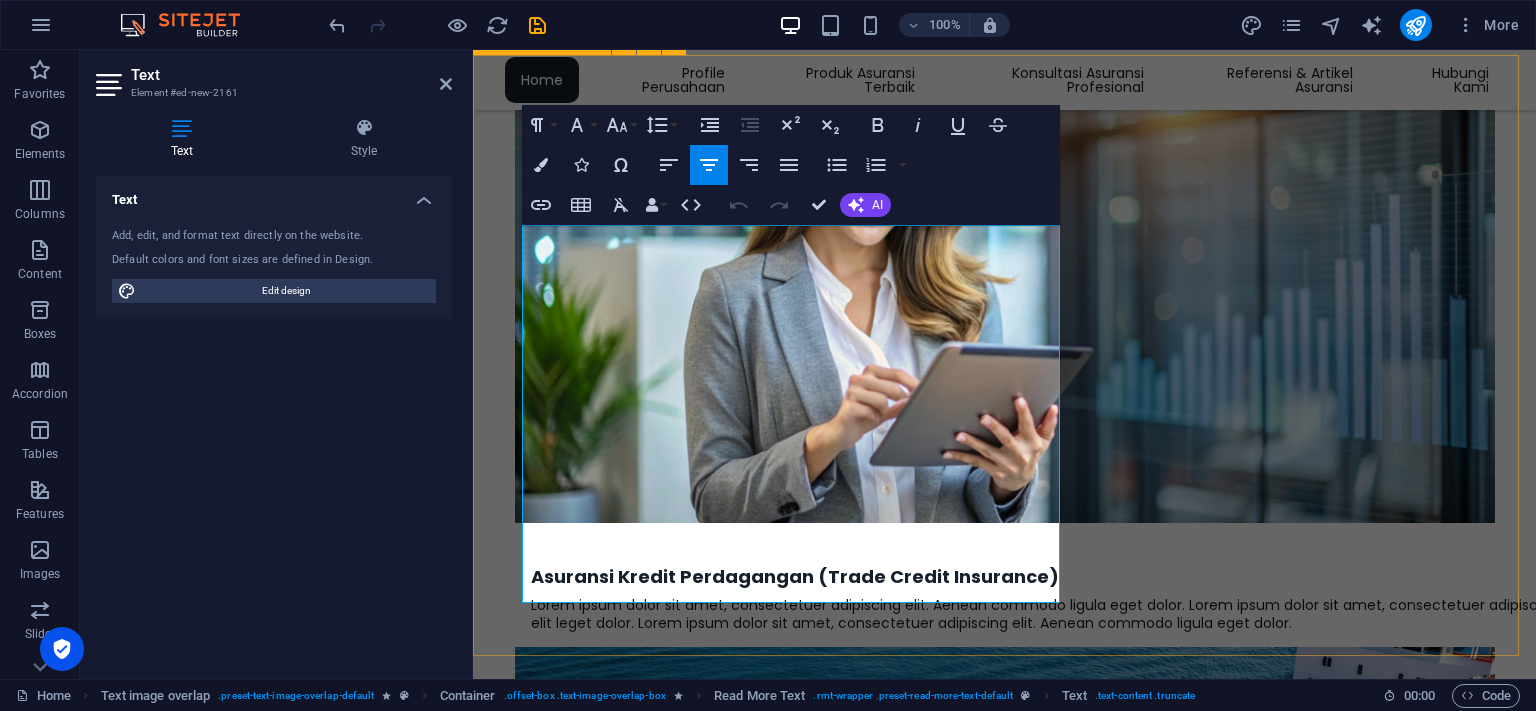 click on "[PERSON_NAME] [PERSON_NAME] (Fire & Property Insurance) Lorem ipsum dolor sit amet, consectetuer adipiscing elit. Aenean commodo ligula eget dolor. Lorem ipsum dolor sit amet, consectetuer adipiscing elit leget dolor. Lorem ipsum dolor sit amet, consectetuer adipiscing elit. Aenean commodo ligula eget dolor. Read more" at bounding box center [1004, 2496] 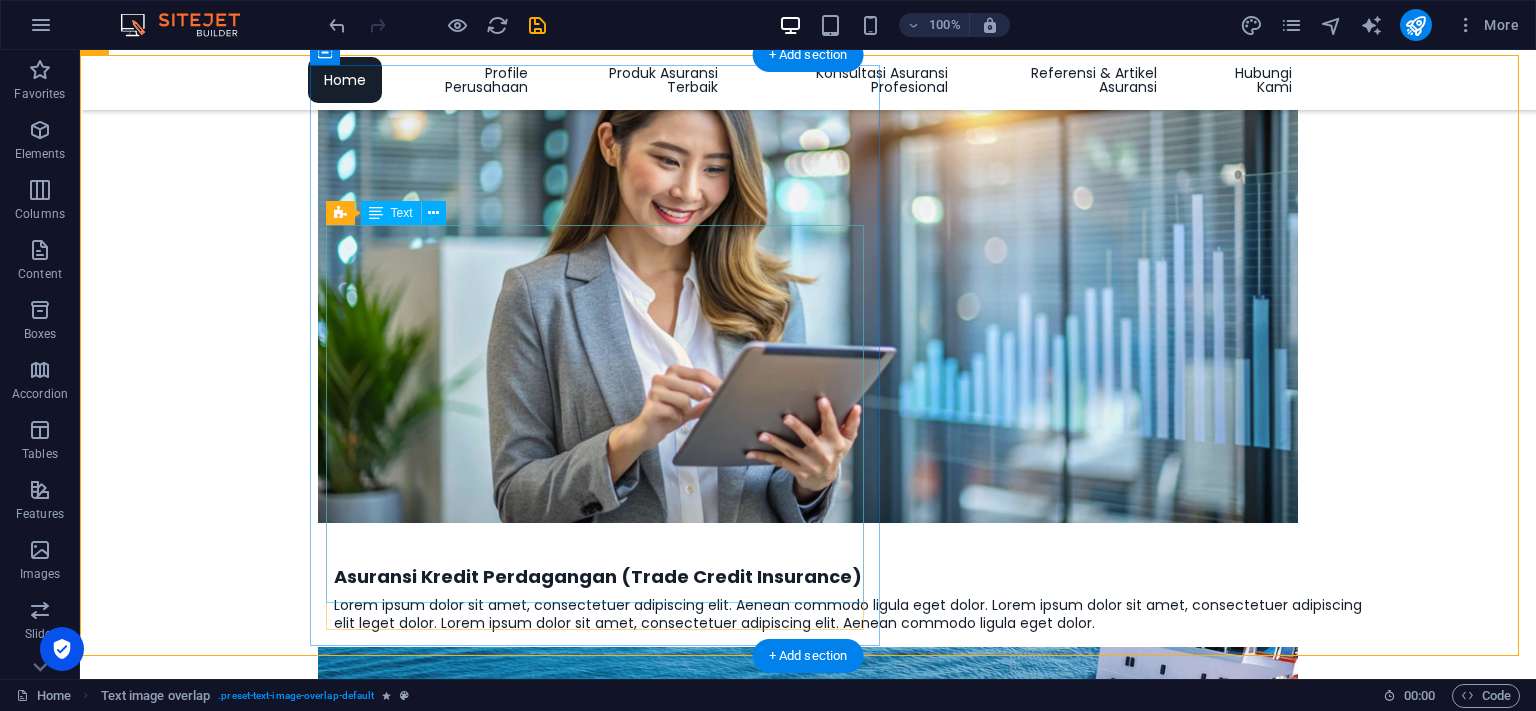 click on "Lorem ipsum dolor sit amet, consectetur adipiscing elit. Vestibulum laoreet, nunc eget laoreet sagittis, [PERSON_NAME] ligula sodales orci, congue imperdiet eros tortor ac lectus. Duis eget nisl orci. Aliquam [PERSON_NAME] purus non mauris blandit id luctus felis convallis. Integer varius egestas vestibulum. Nullam a dolor arcu, ac tempor elit. [GEOGRAPHIC_DATA]. Lorem ipsum dolor sit amet, consectetur adipiscing elit. Proin blandit nunc sed sem dictum id feugiat [PERSON_NAME] blandit. Donec nec sem sed arcu interdum commodo ac ac diam. Donec consequat semper rutrum. Vestibulum et mauris elit. [GEOGRAPHIC_DATA], ultricies. Duis nisl nibh, egestas at fermentum at, viverra et purus. Maecenas lobortis odio id sapien facilisis elementum. [PERSON_NAME] et magna [PERSON_NAME], et gravida augue. Sed tristique pellentesque arcu quis tempo." at bounding box center [848, 2191] 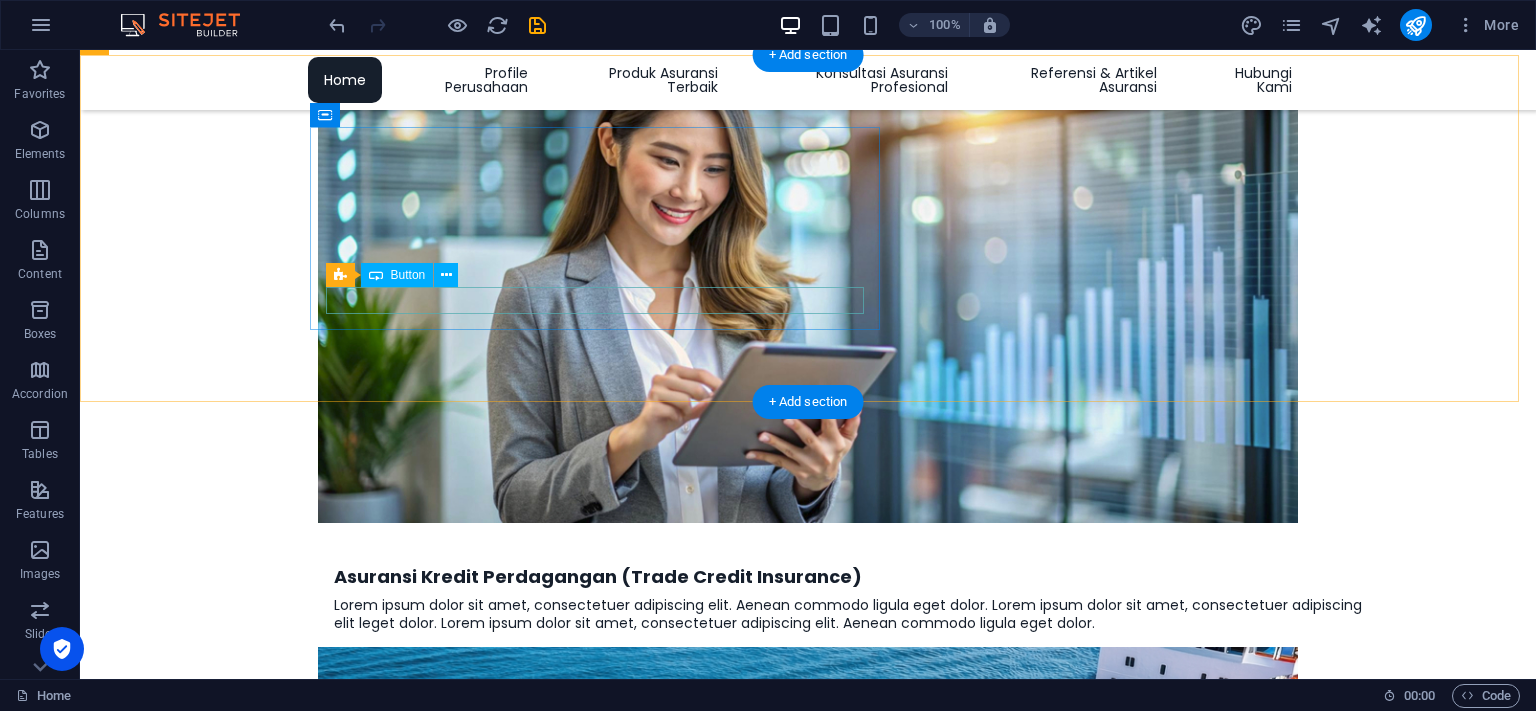 click on "Read more" at bounding box center (848, 2097) 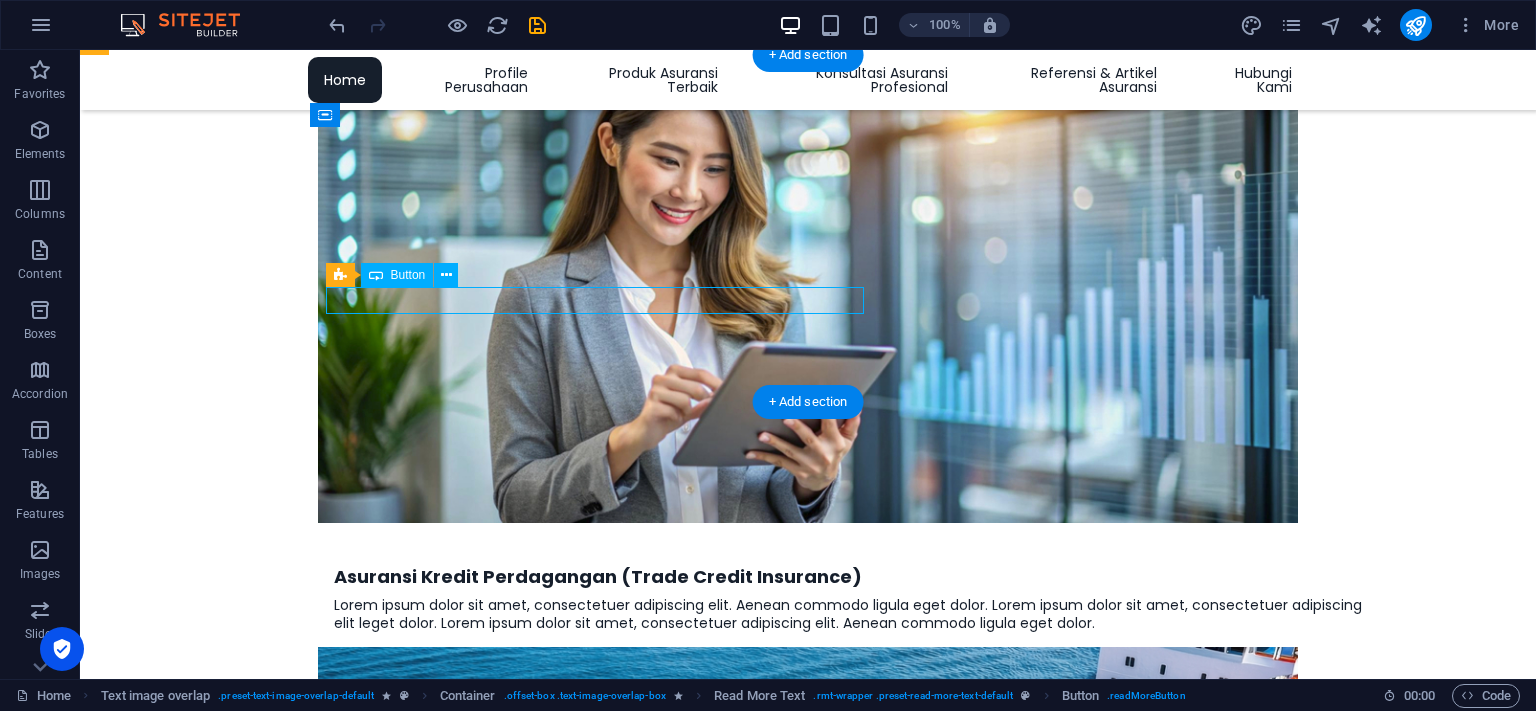click on "Read more" at bounding box center [848, 2097] 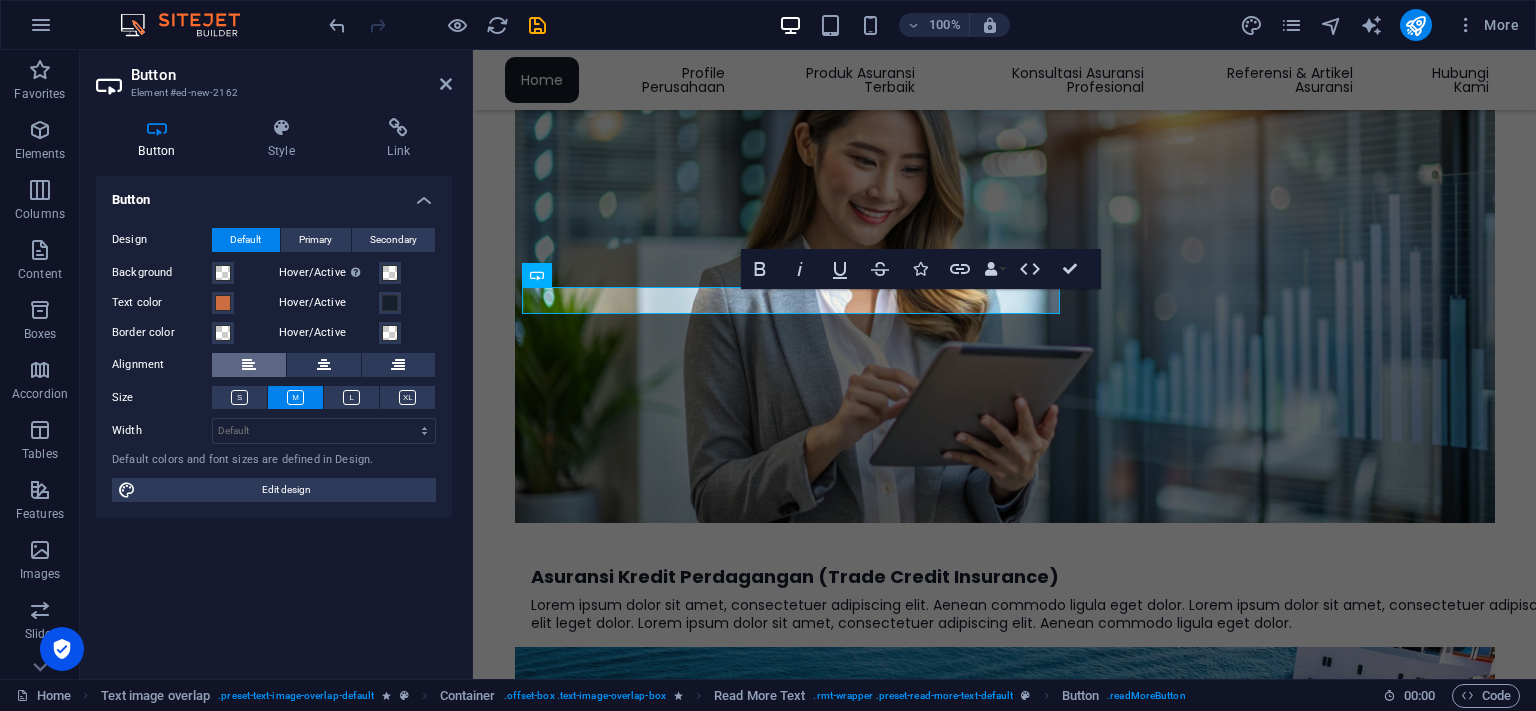 drag, startPoint x: 272, startPoint y: 358, endPoint x: 260, endPoint y: 365, distance: 13.892444 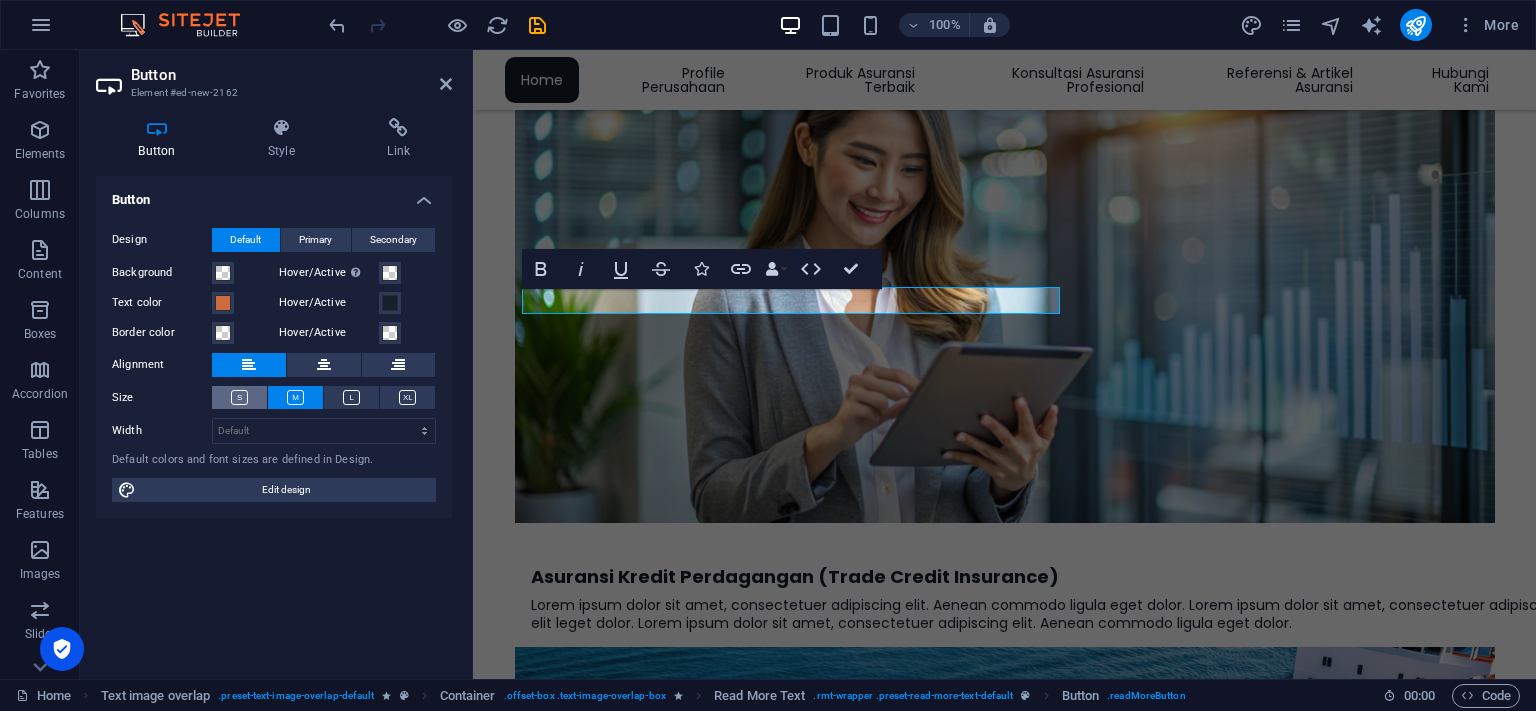 click at bounding box center [239, 397] 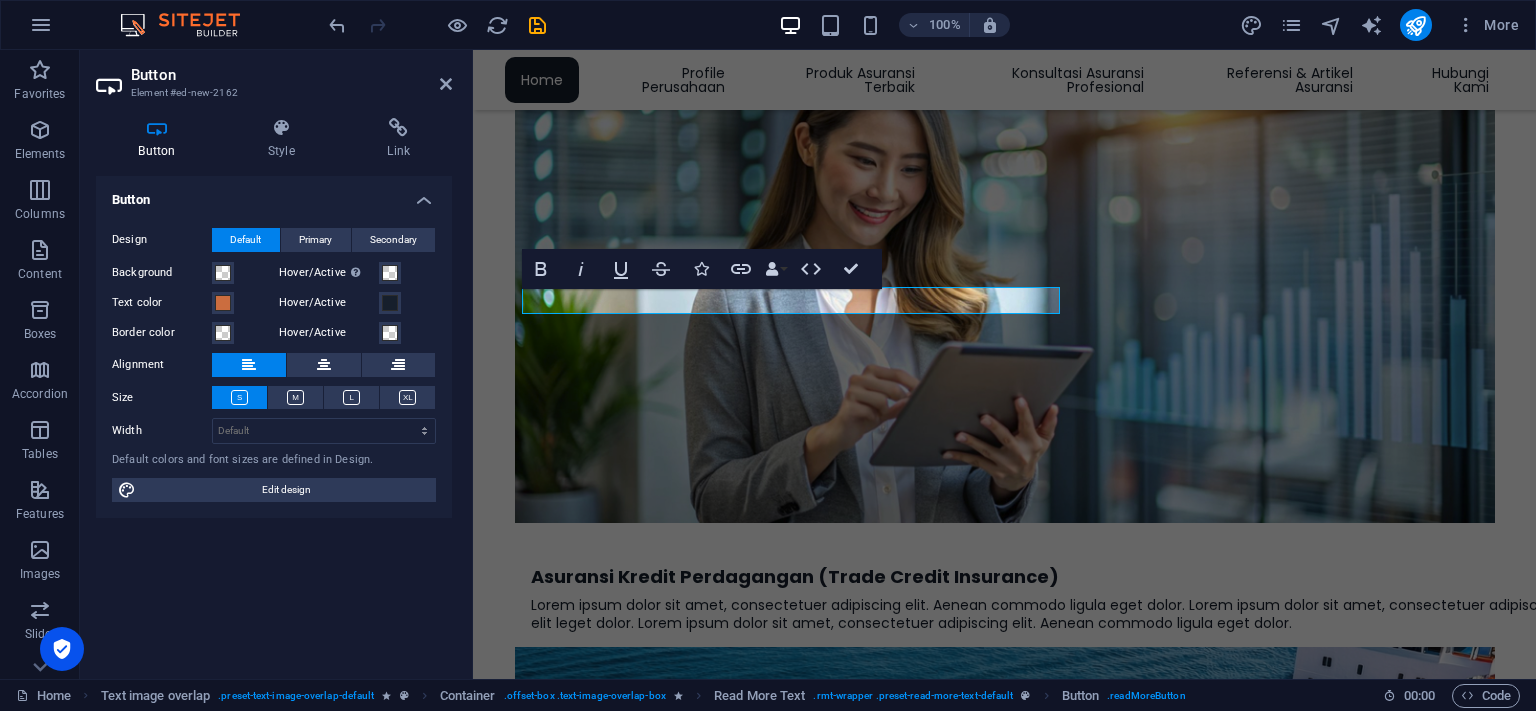 click at bounding box center [239, 397] 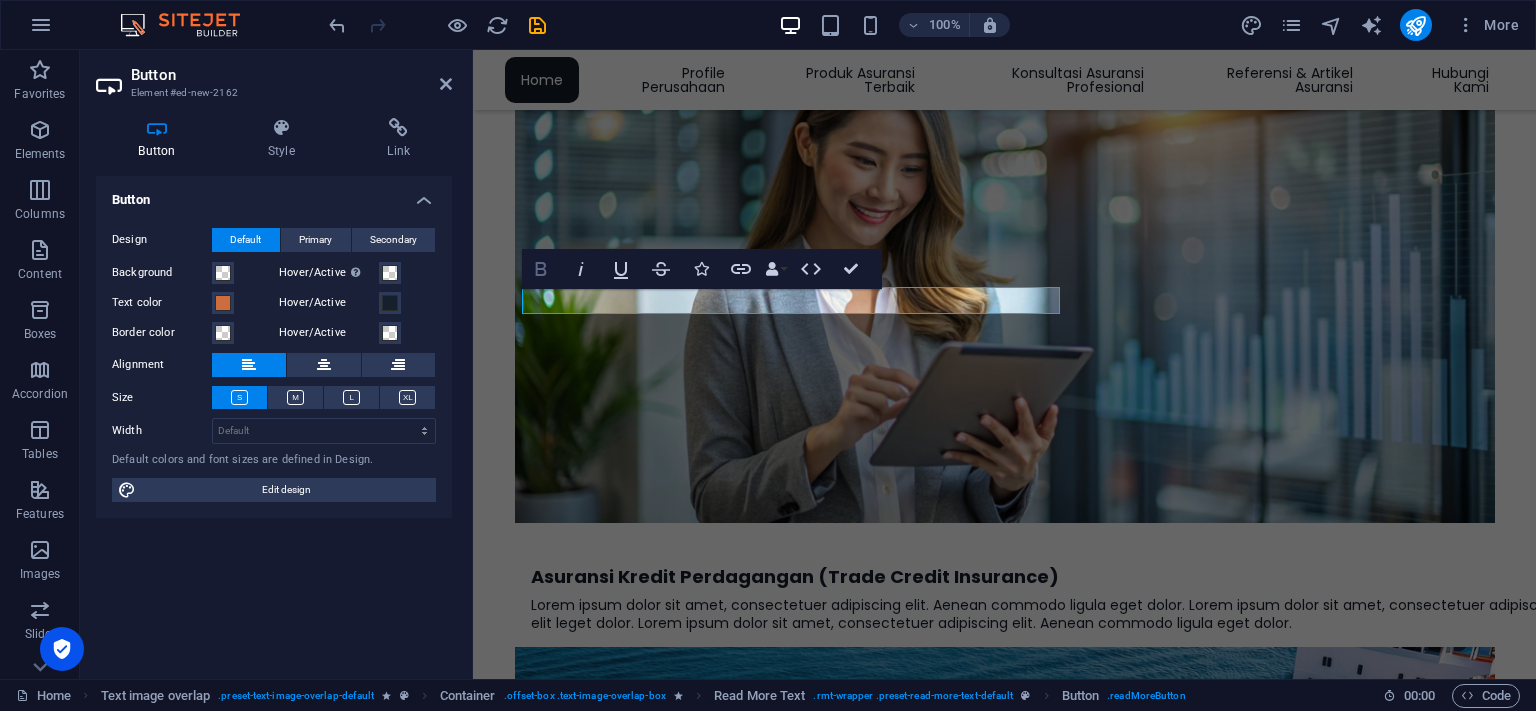 click on "Bold" at bounding box center [541, 269] 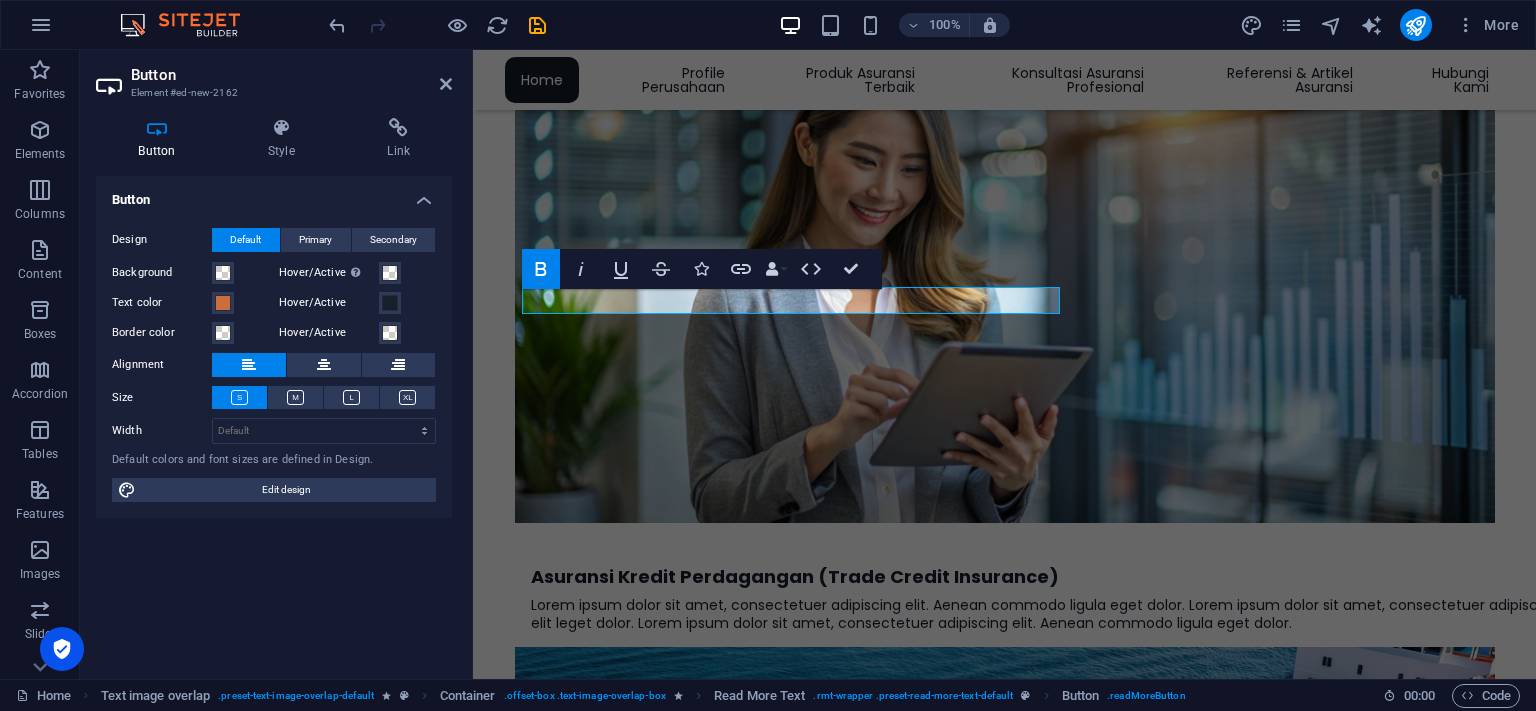click 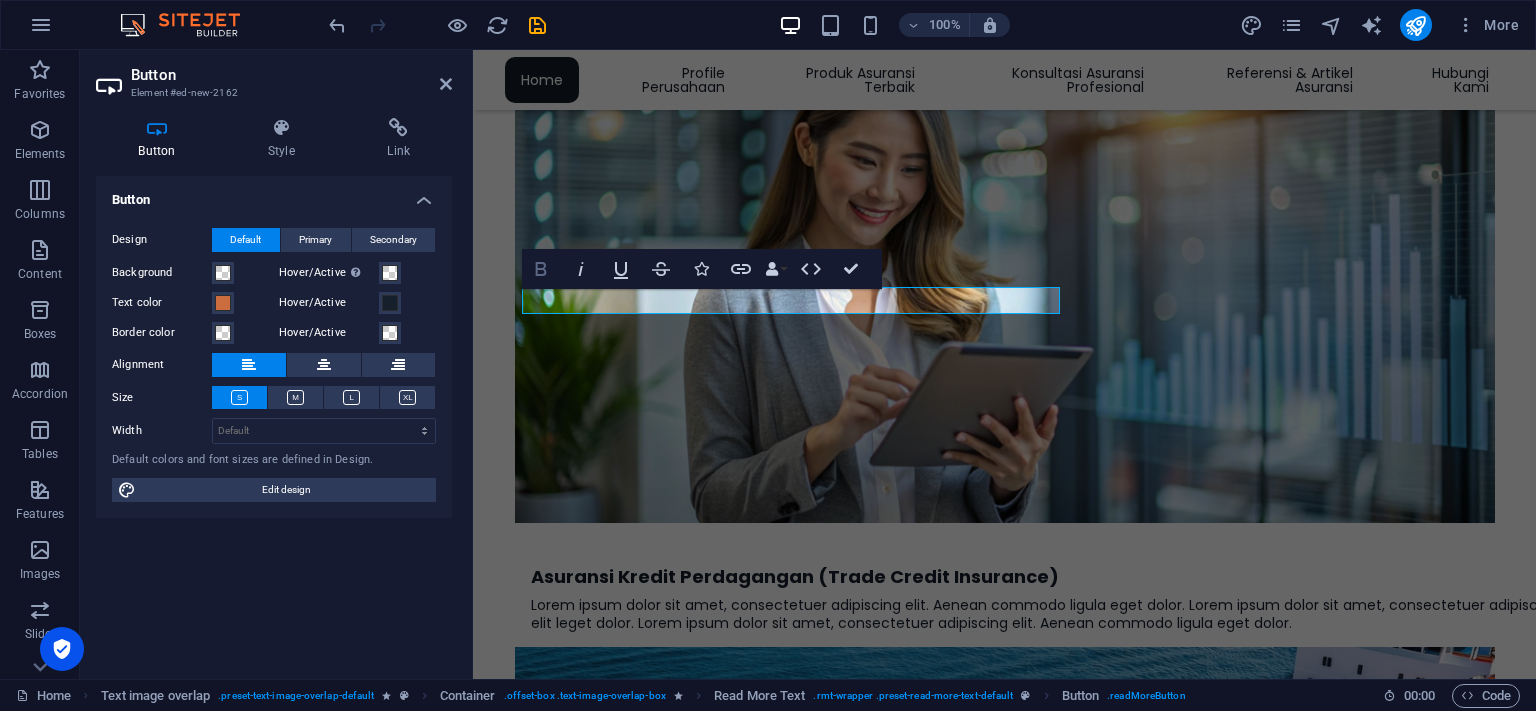 click 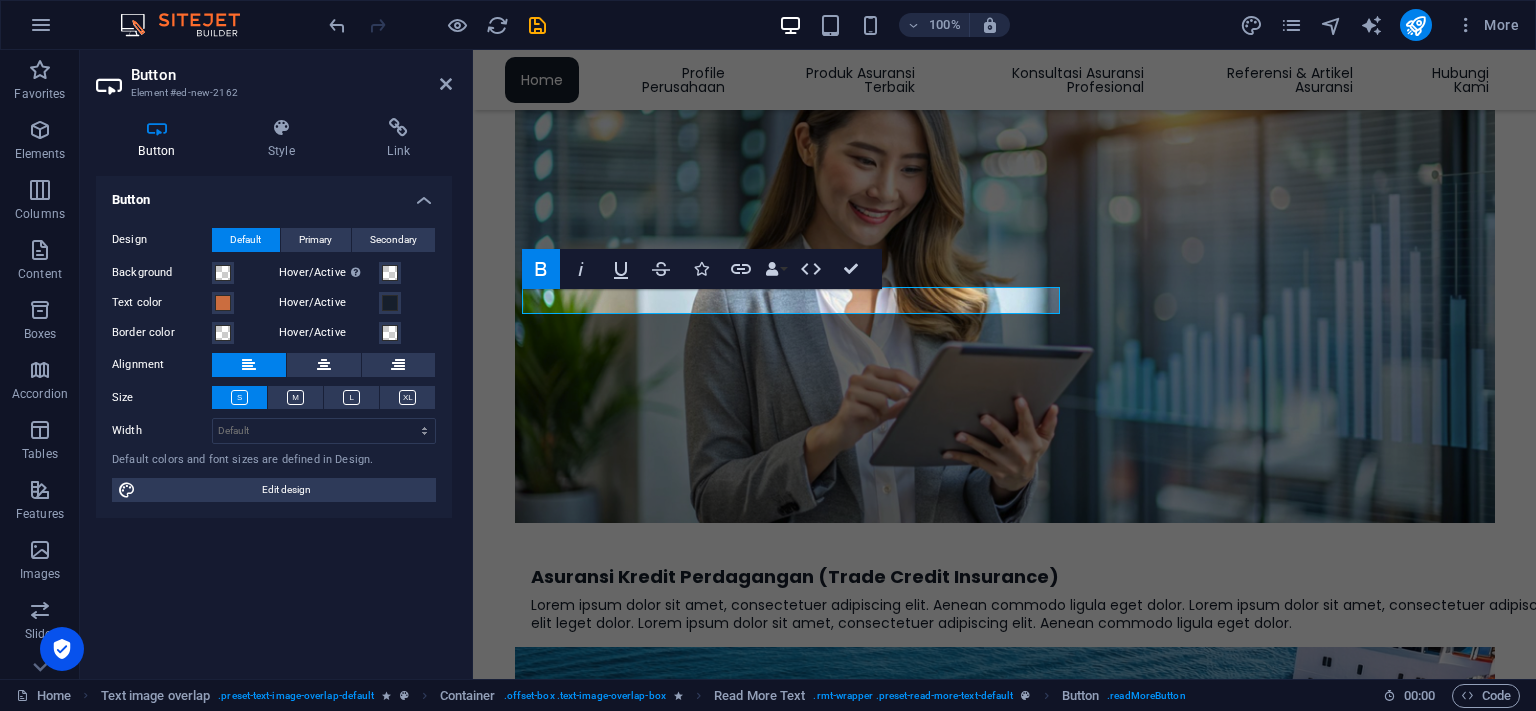 click 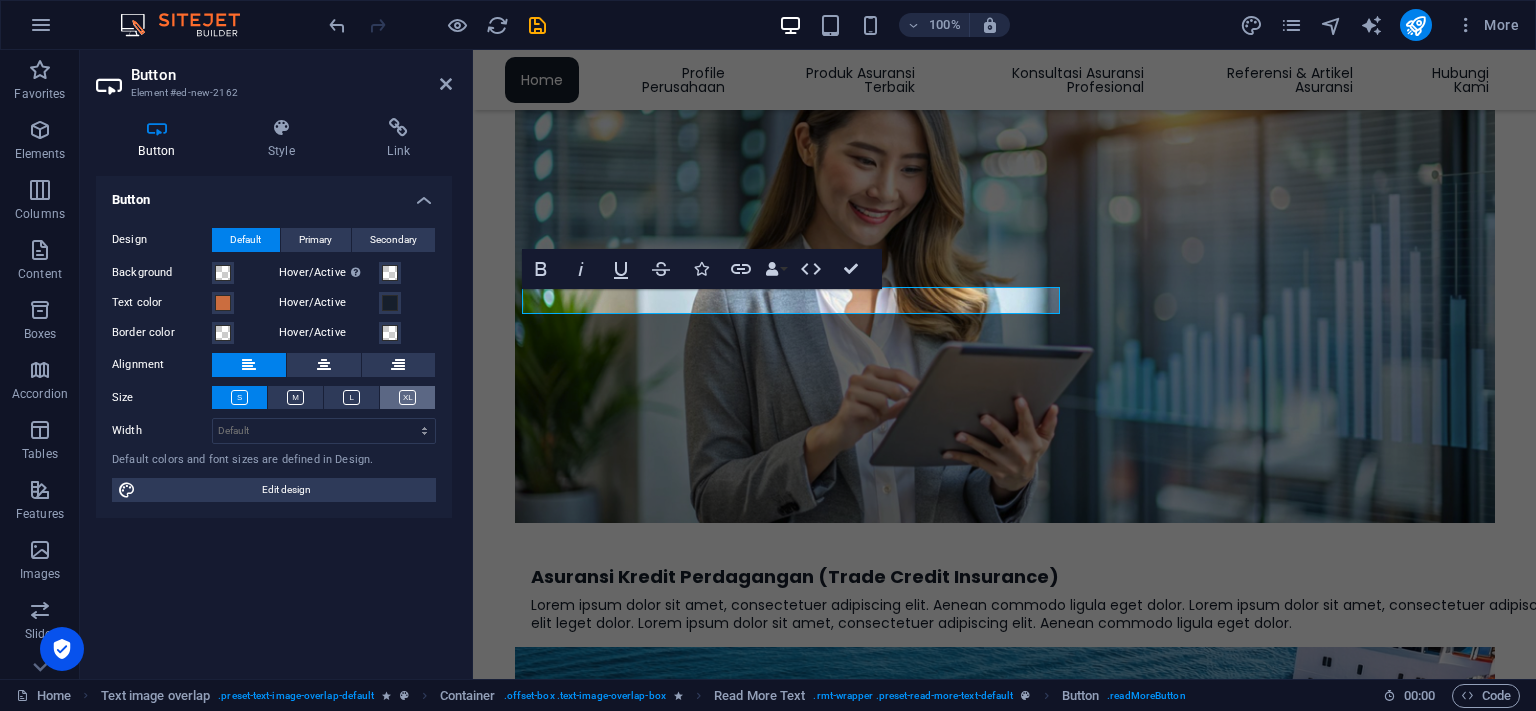 click at bounding box center [407, 397] 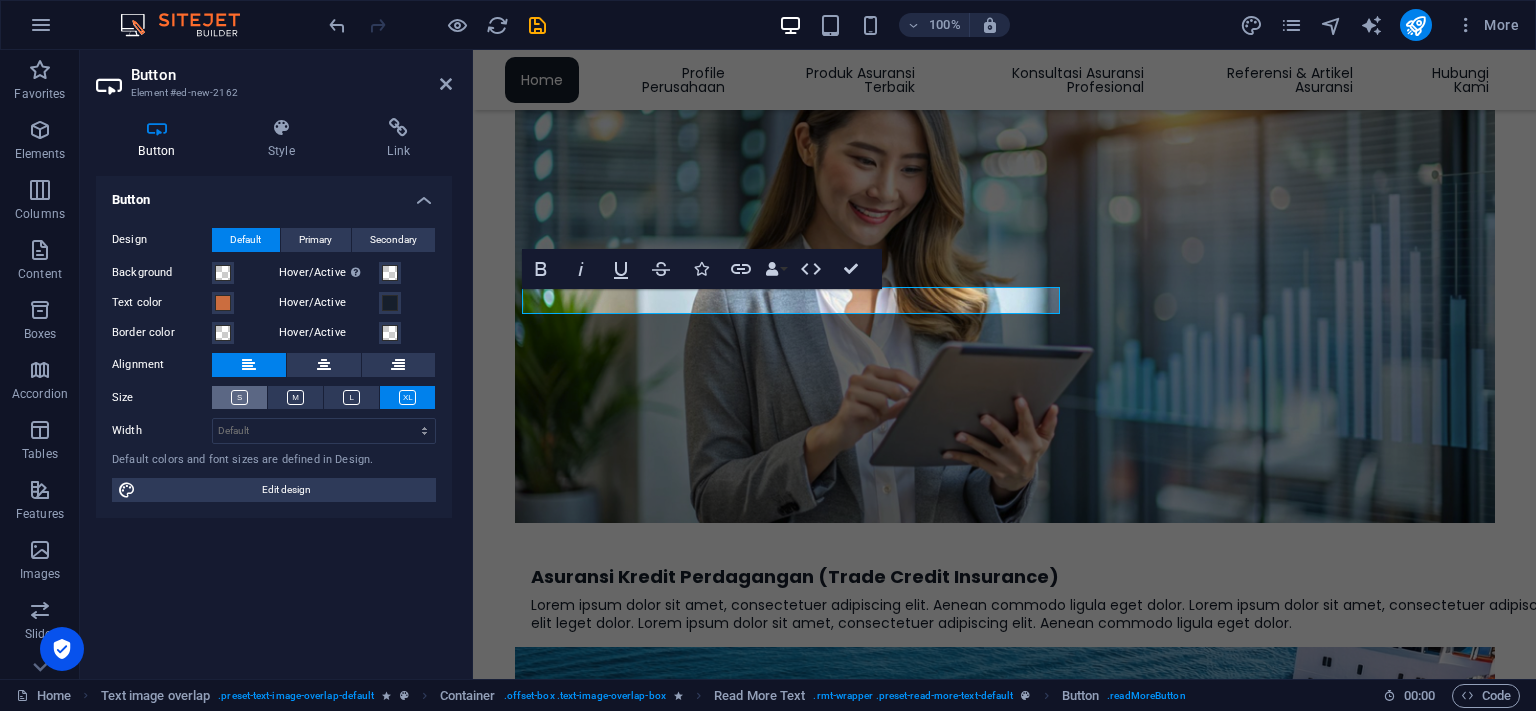 click at bounding box center (239, 397) 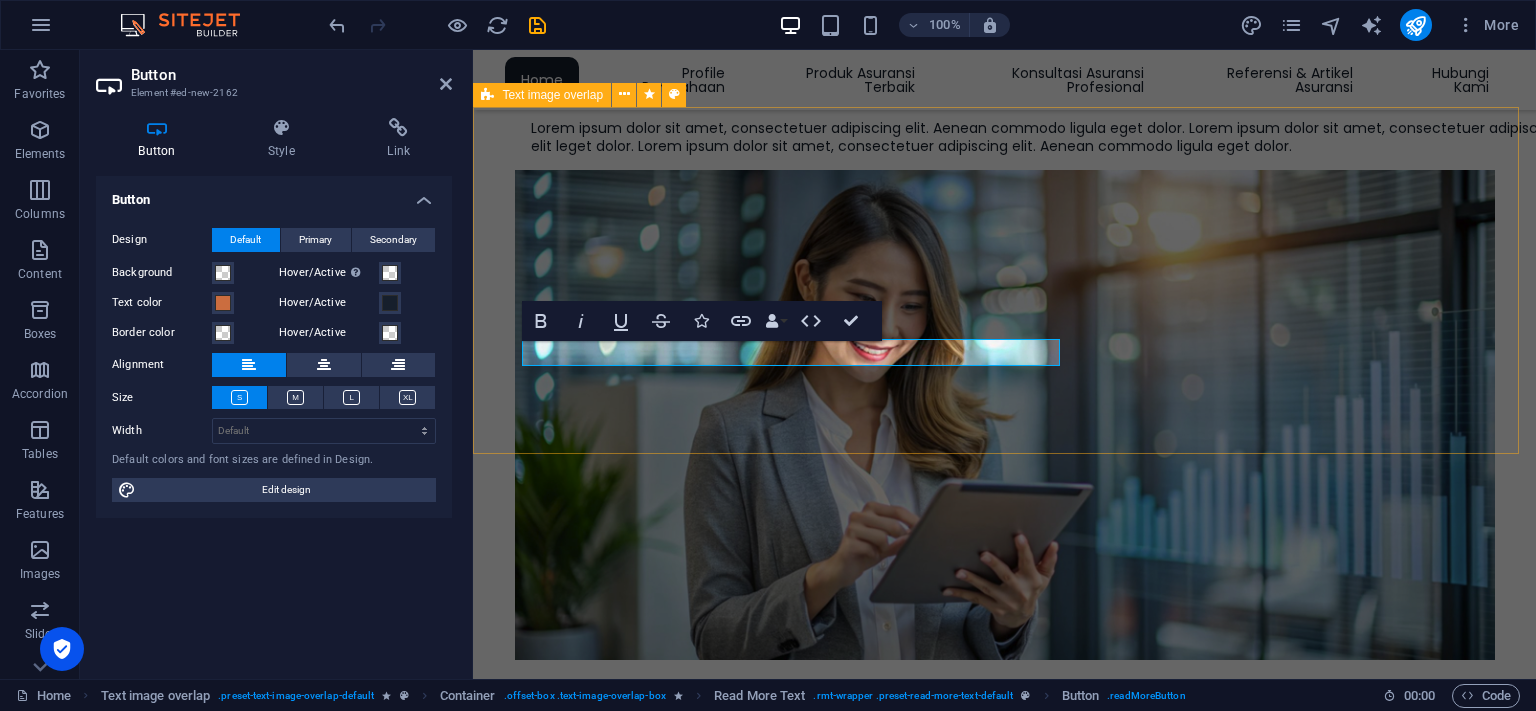 scroll, scrollTop: 1795, scrollLeft: 0, axis: vertical 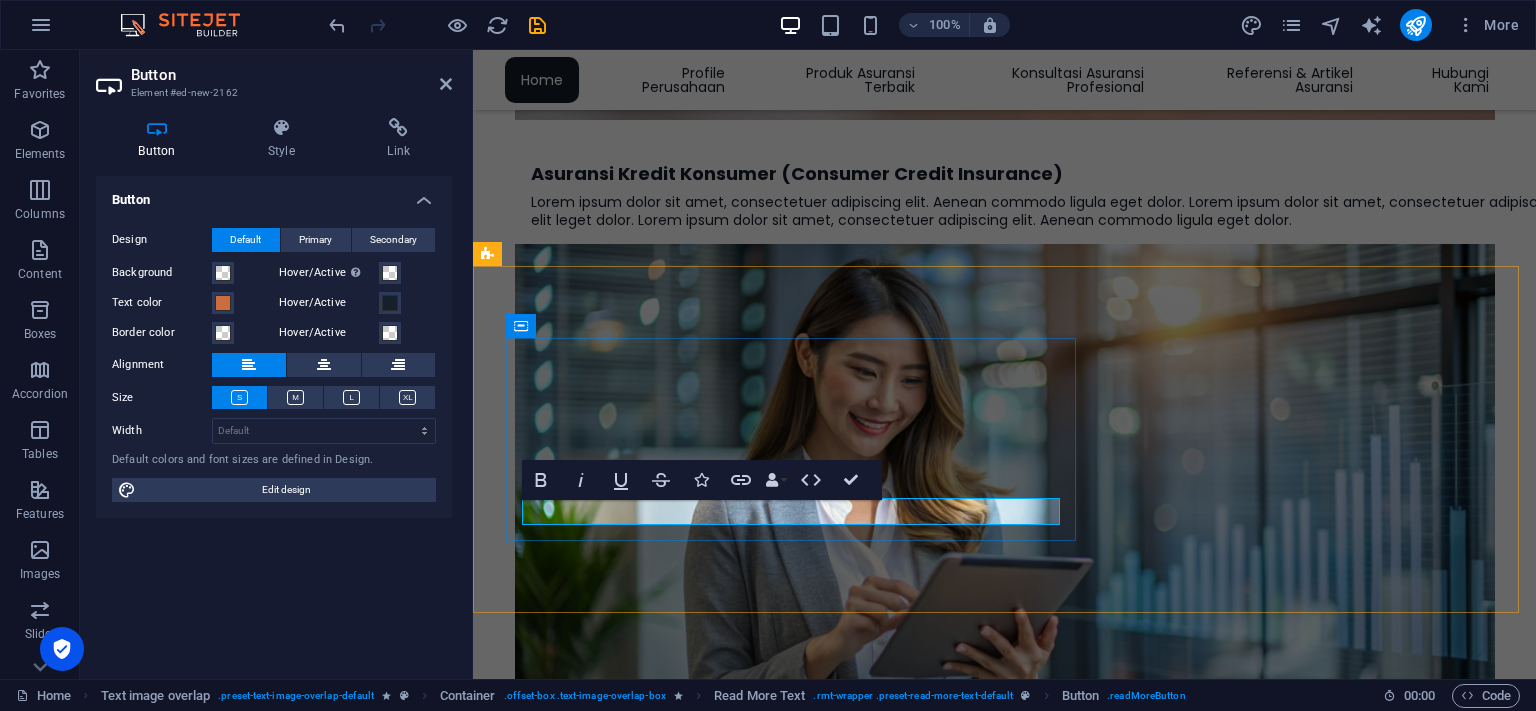 click on "Read more" at bounding box center [583, 2309] 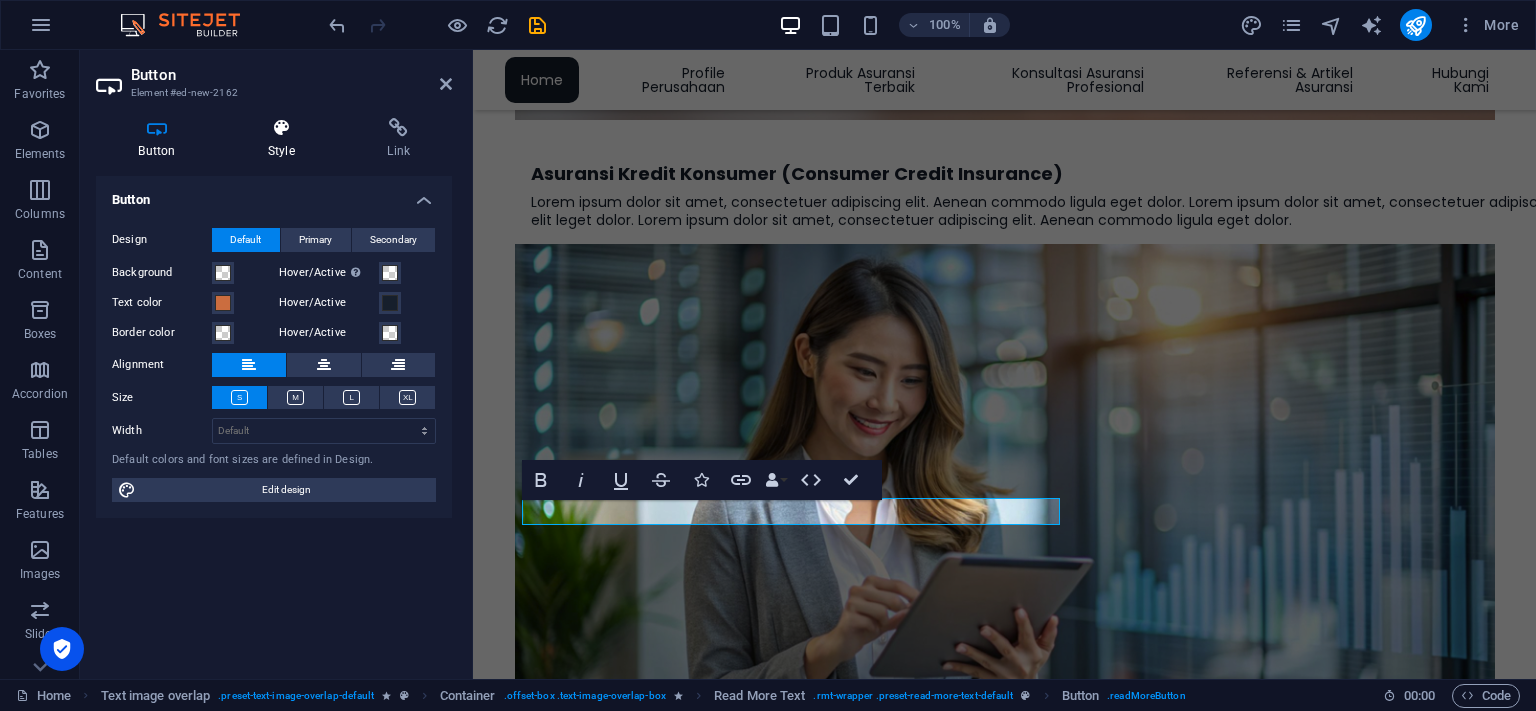 click on "Style" at bounding box center (285, 139) 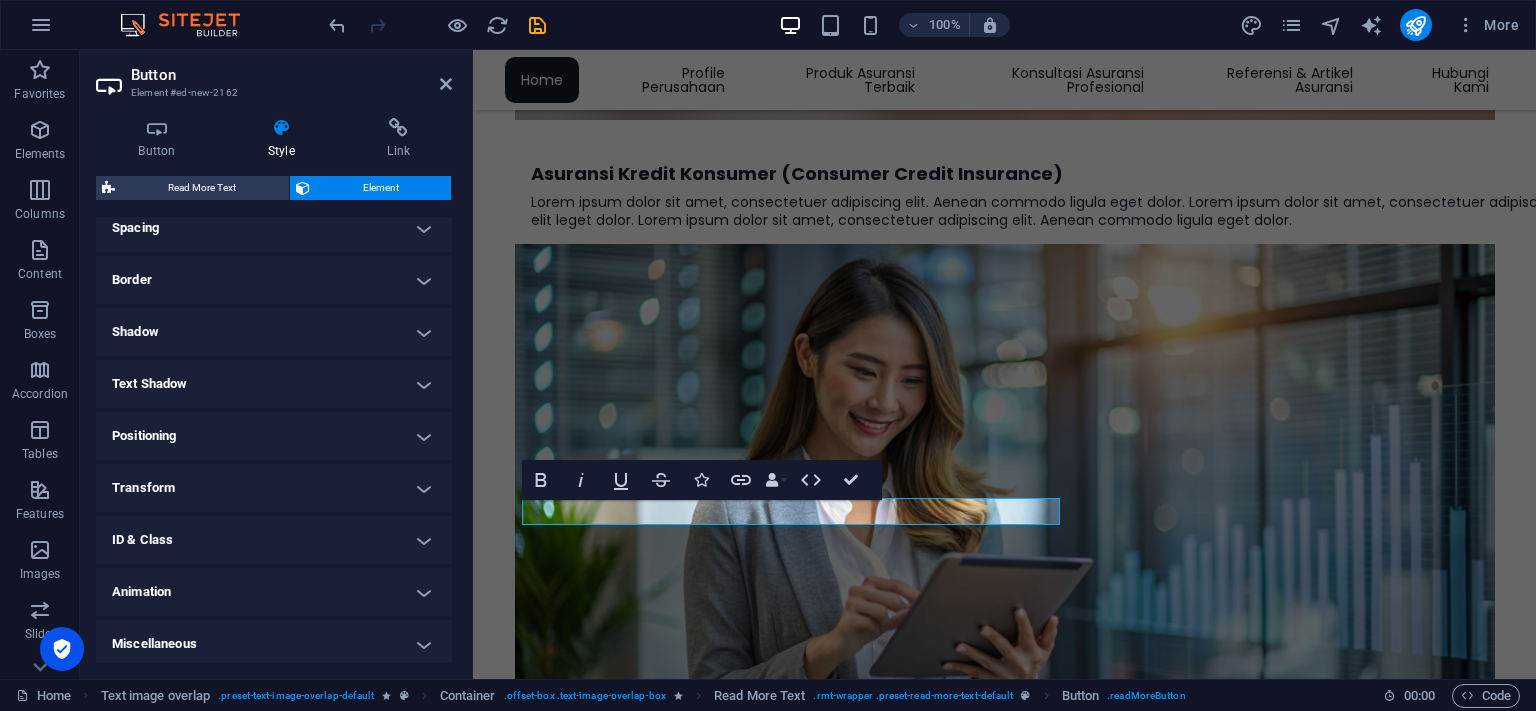 scroll, scrollTop: 398, scrollLeft: 0, axis: vertical 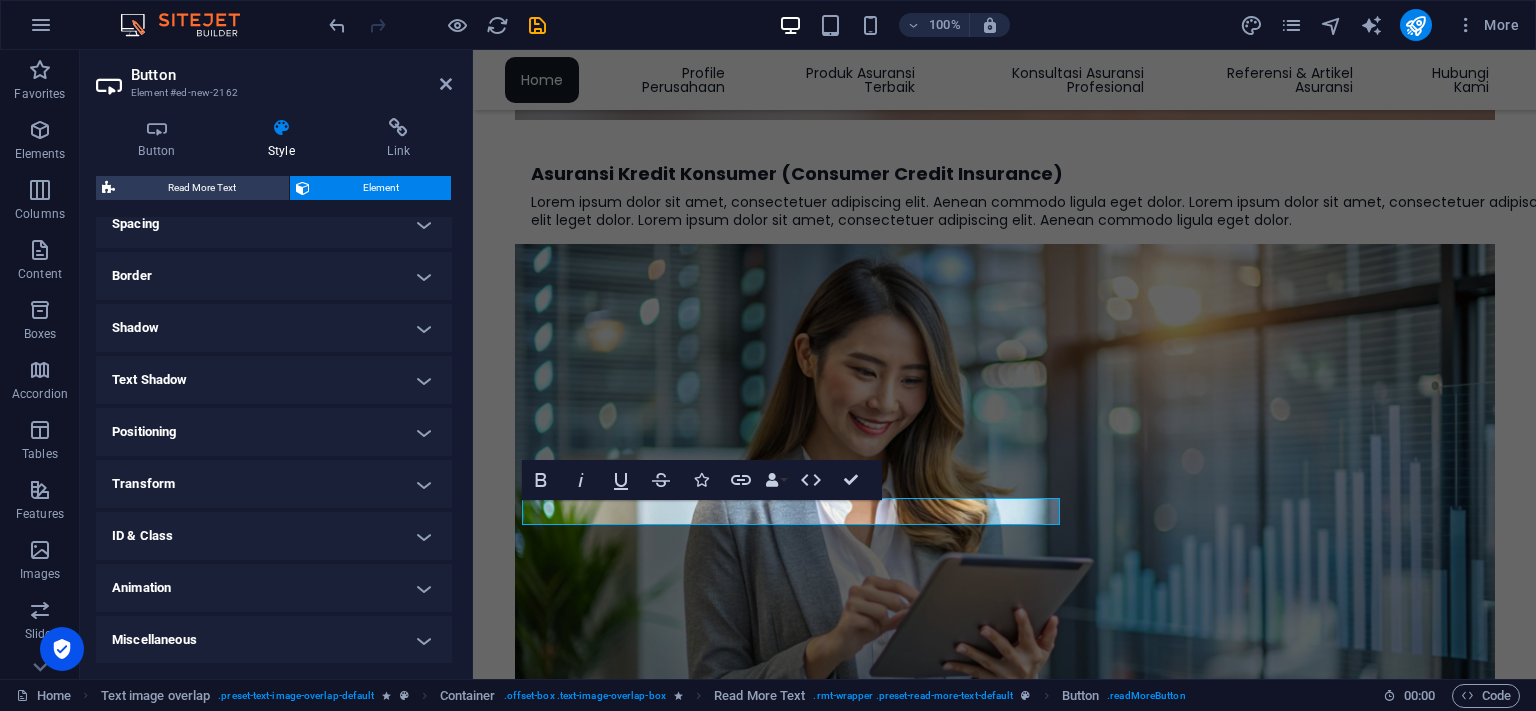click on "Positioning" at bounding box center [274, 432] 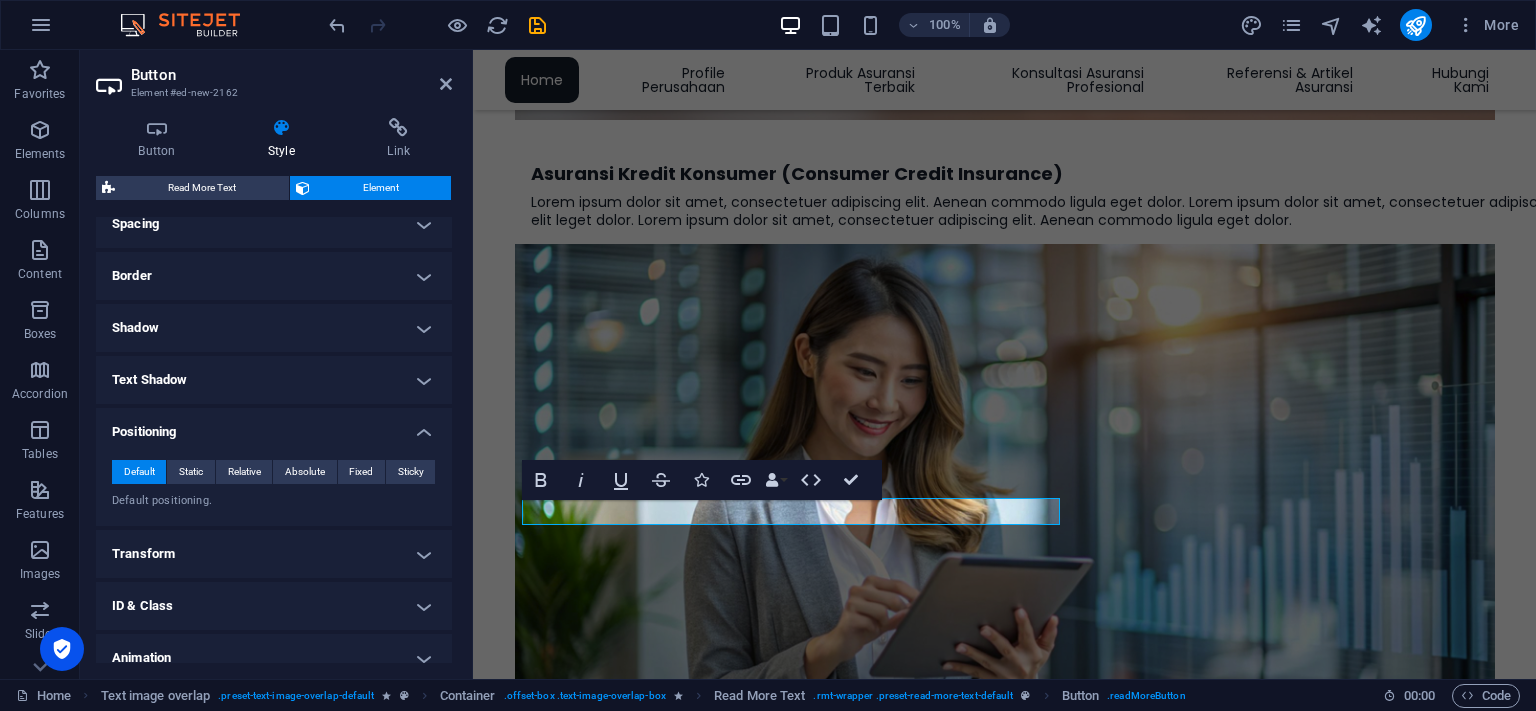 click on "Positioning" at bounding box center [274, 426] 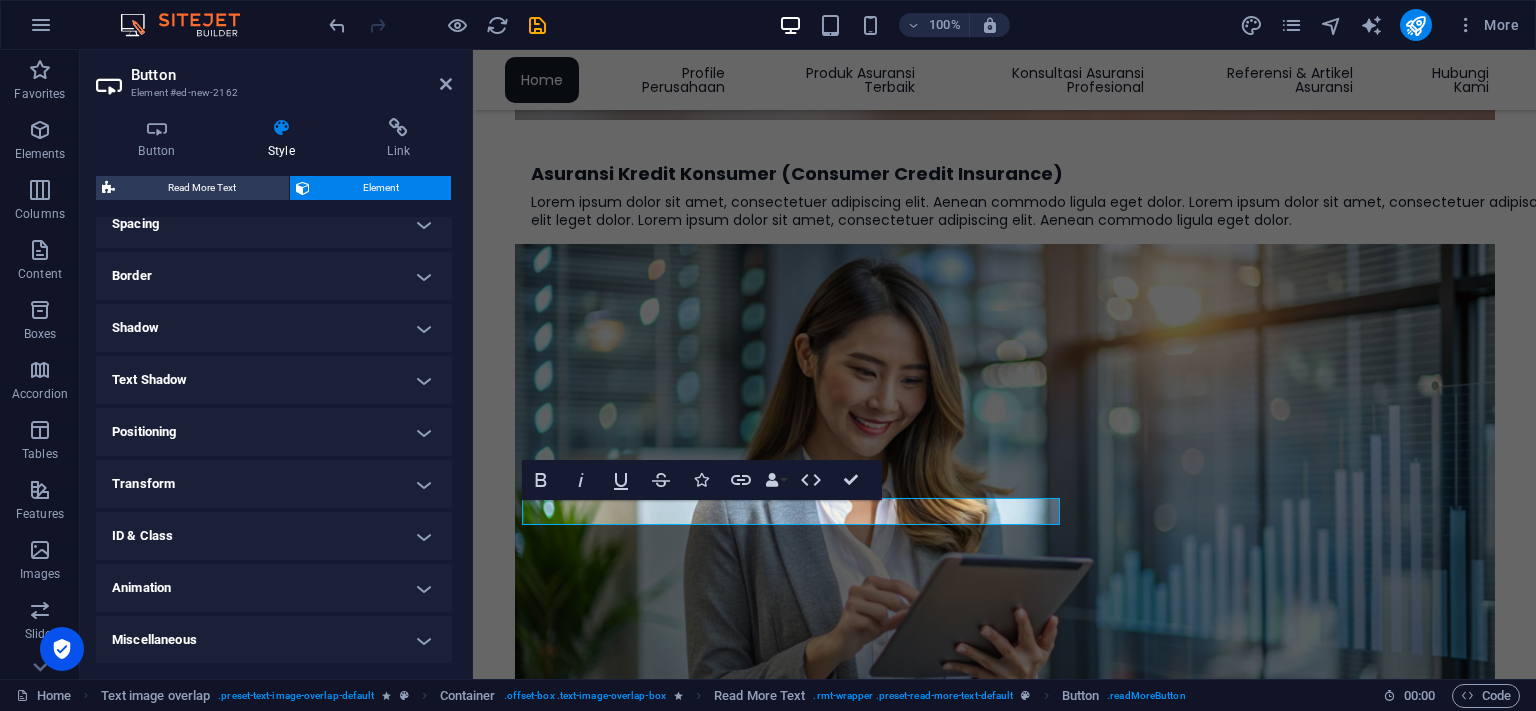click on "Transform" at bounding box center [274, 484] 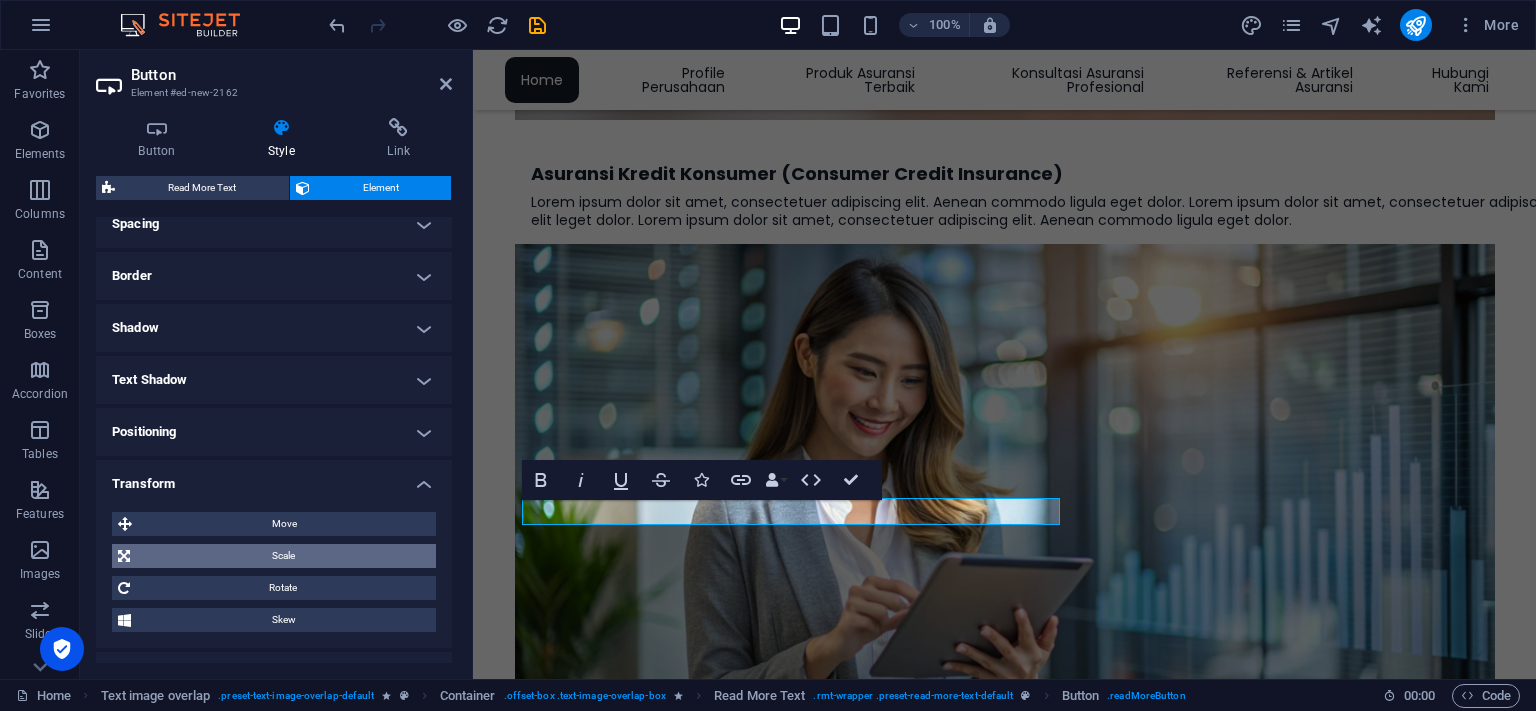 click on "Scale" at bounding box center [283, 556] 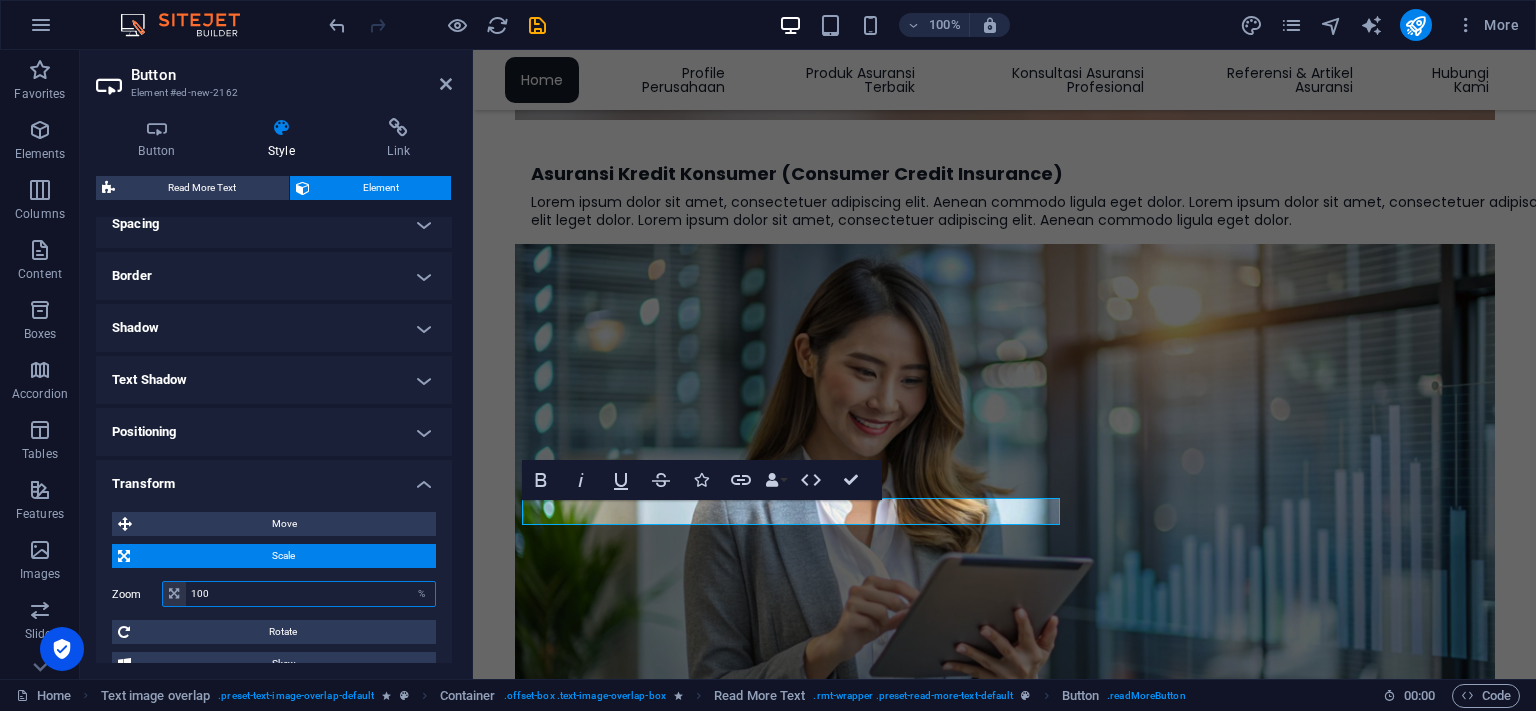 drag, startPoint x: 290, startPoint y: 593, endPoint x: 140, endPoint y: 616, distance: 151.75308 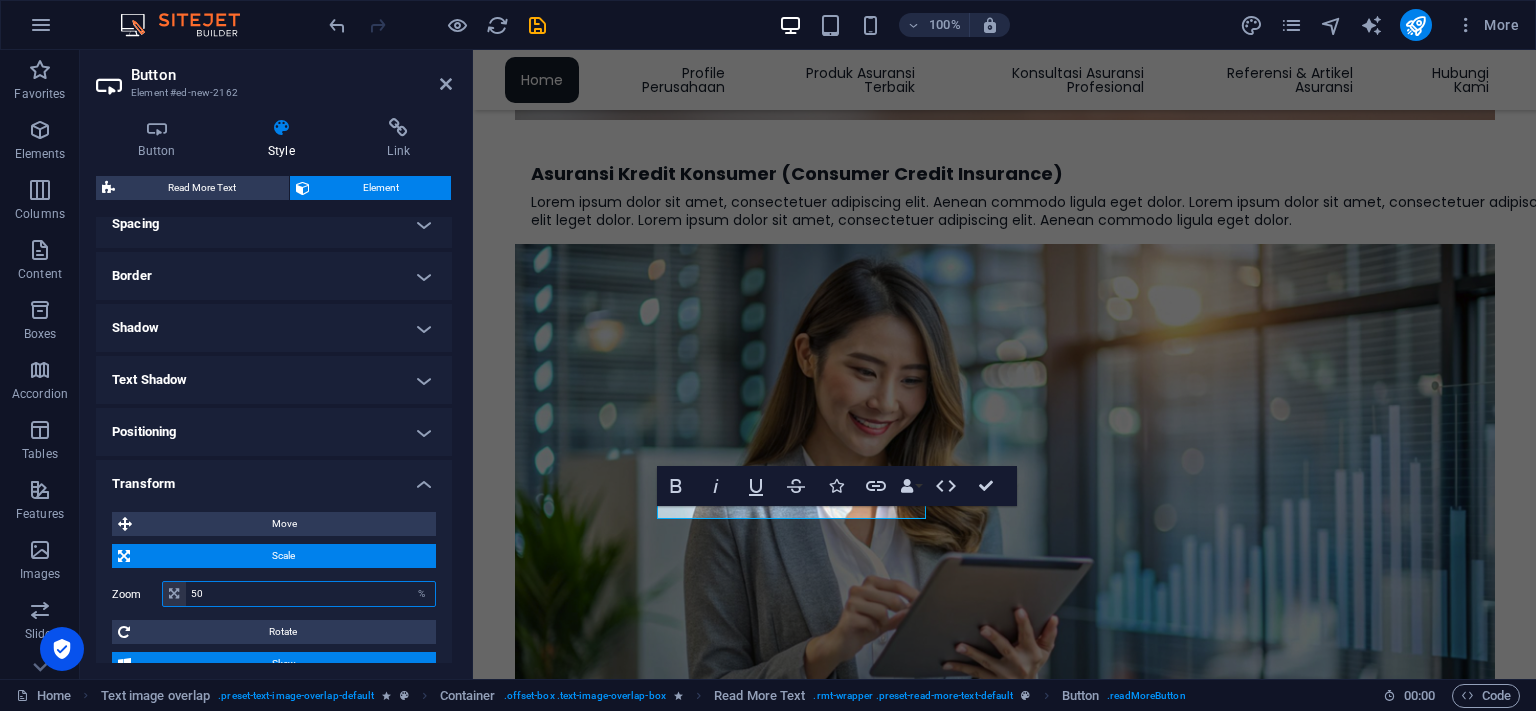 drag, startPoint x: 266, startPoint y: 596, endPoint x: 145, endPoint y: 604, distance: 121.264175 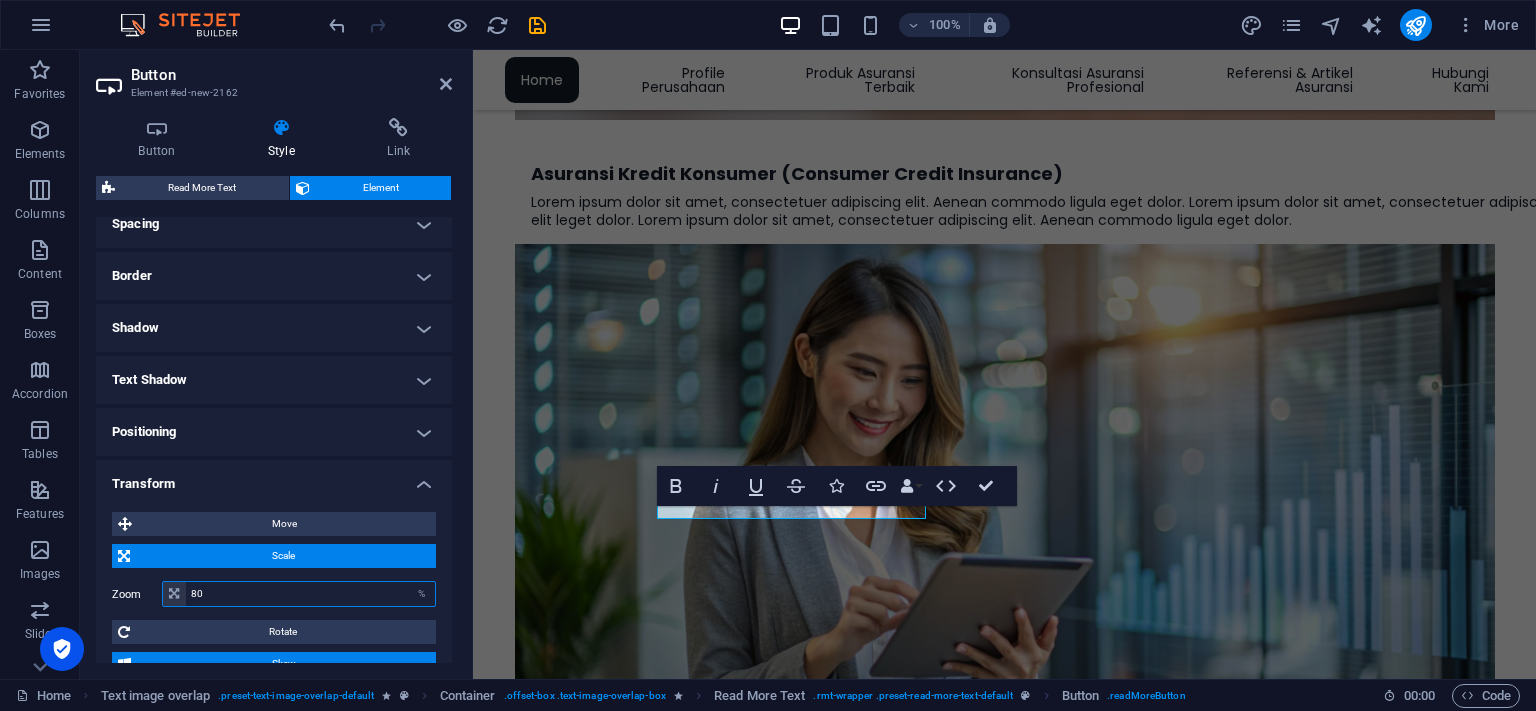 type on "80" 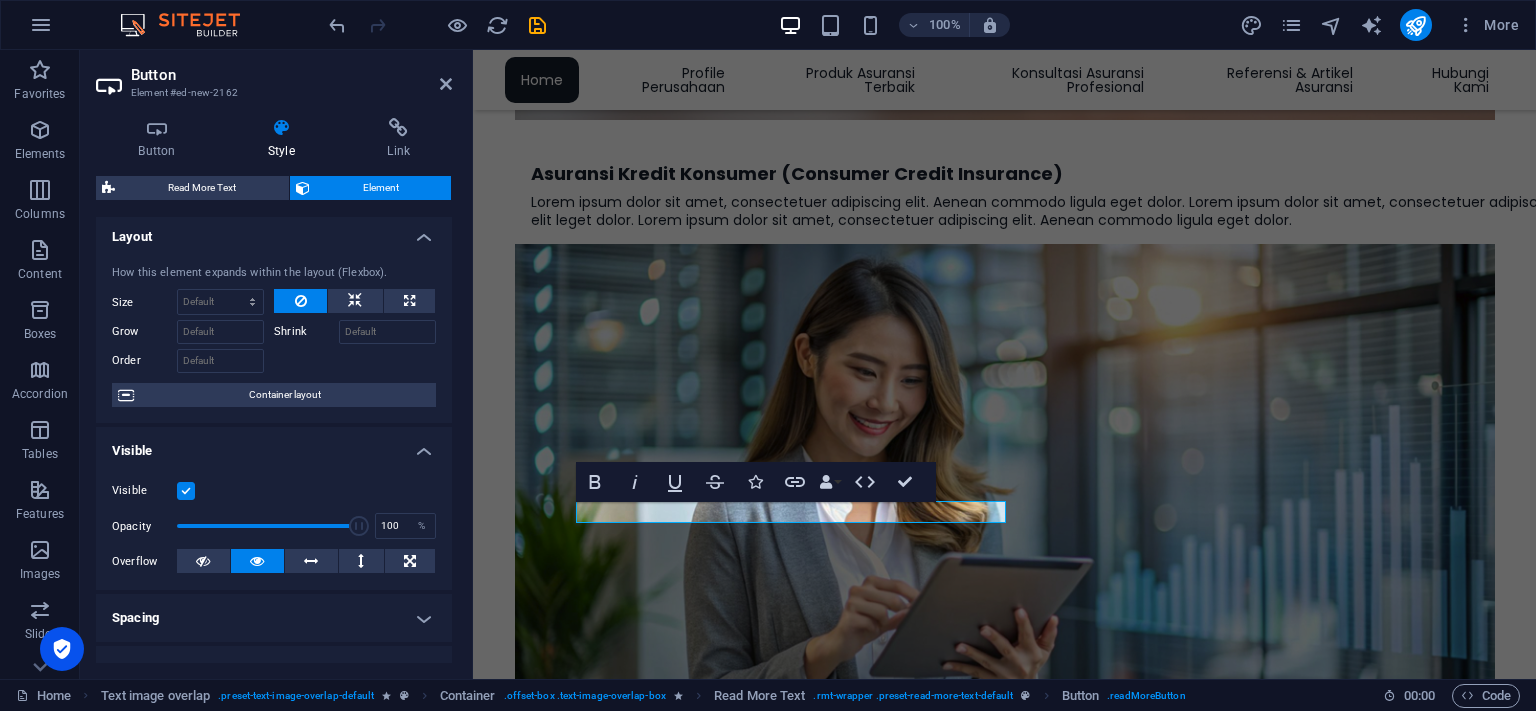 scroll, scrollTop: 0, scrollLeft: 0, axis: both 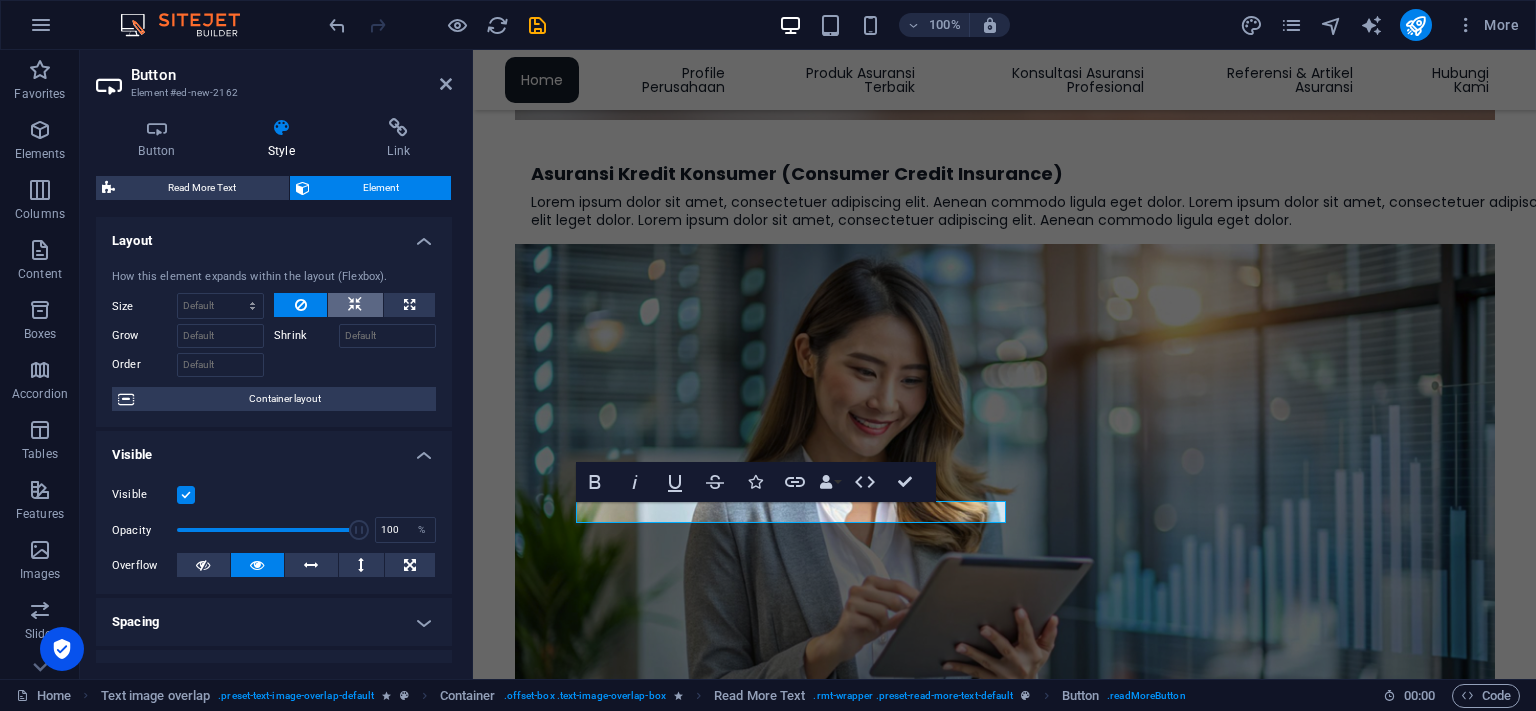 click at bounding box center [355, 305] 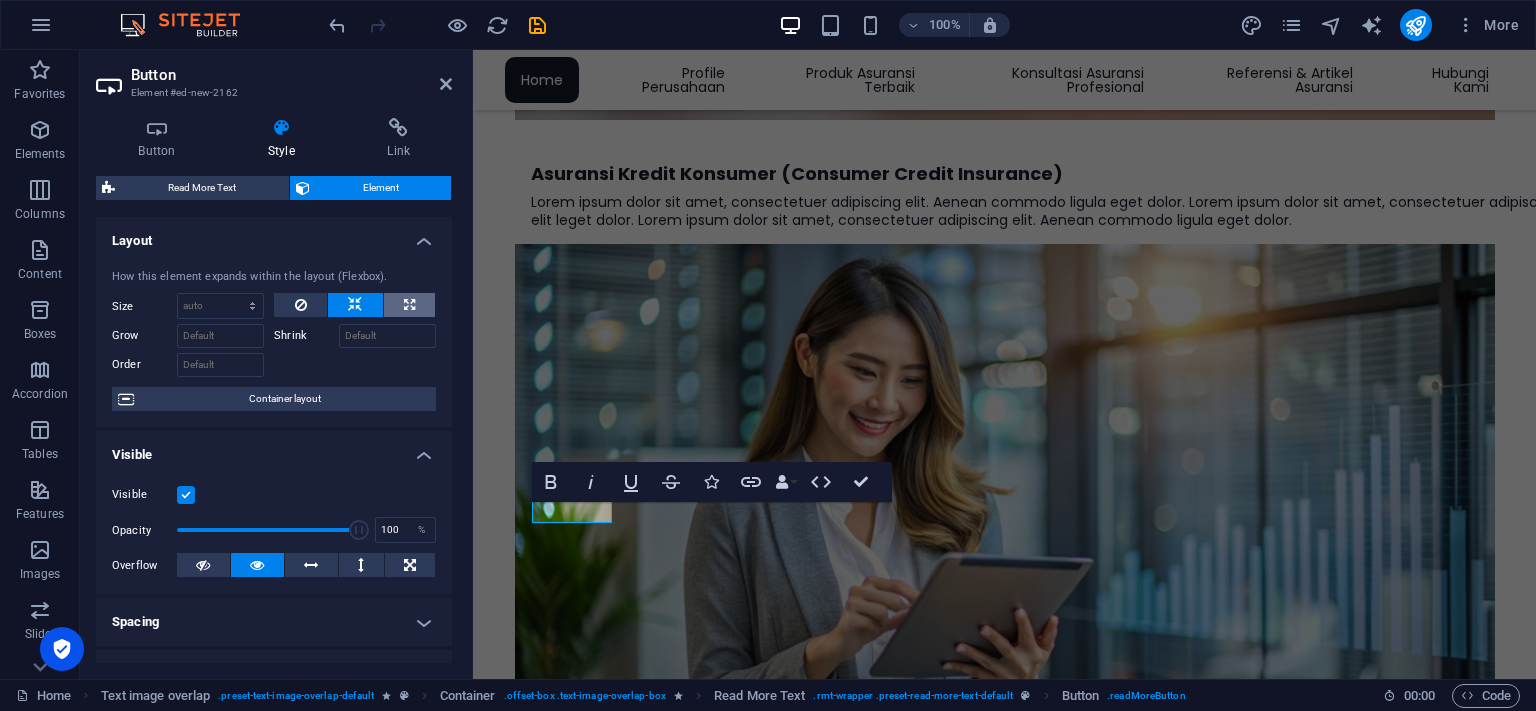 drag, startPoint x: 368, startPoint y: 306, endPoint x: 390, endPoint y: 308, distance: 22.090721 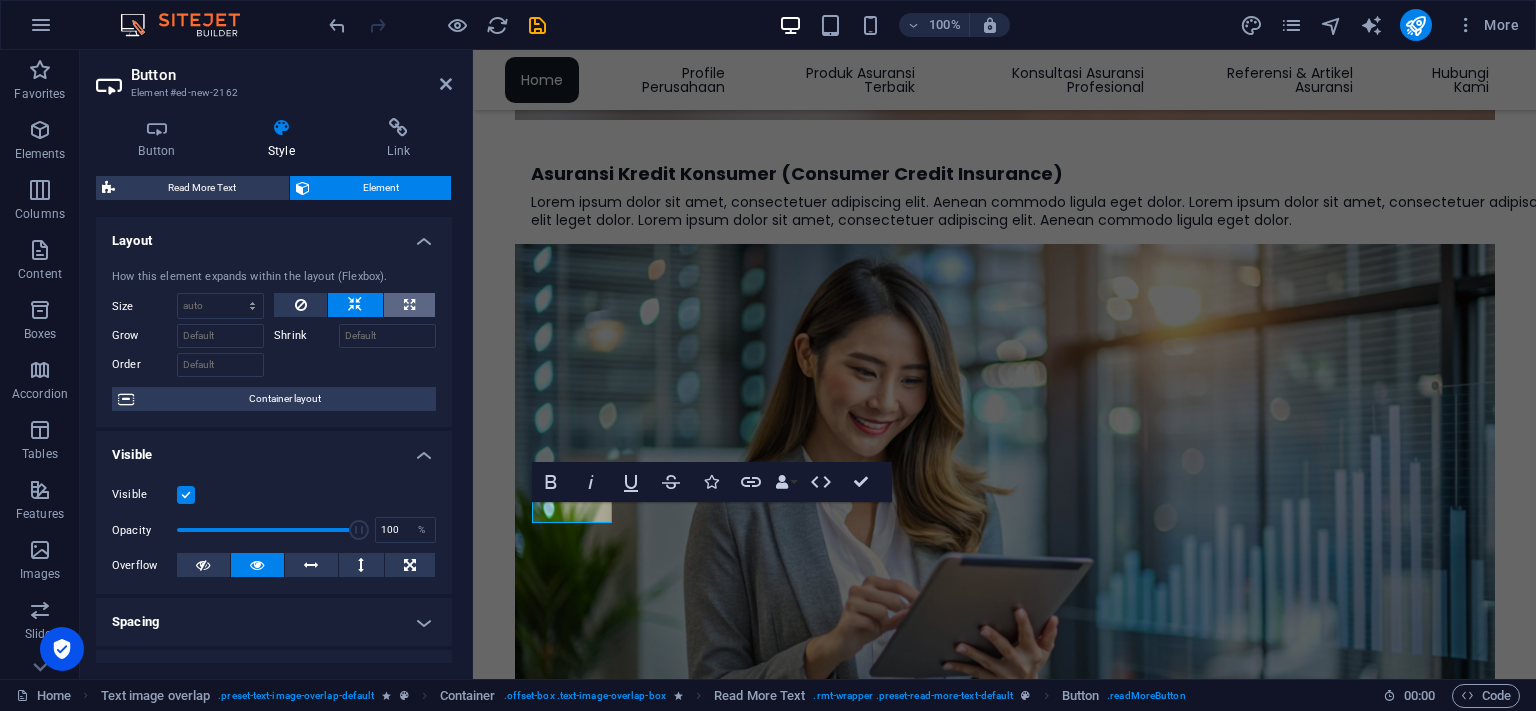 click at bounding box center (355, 305) 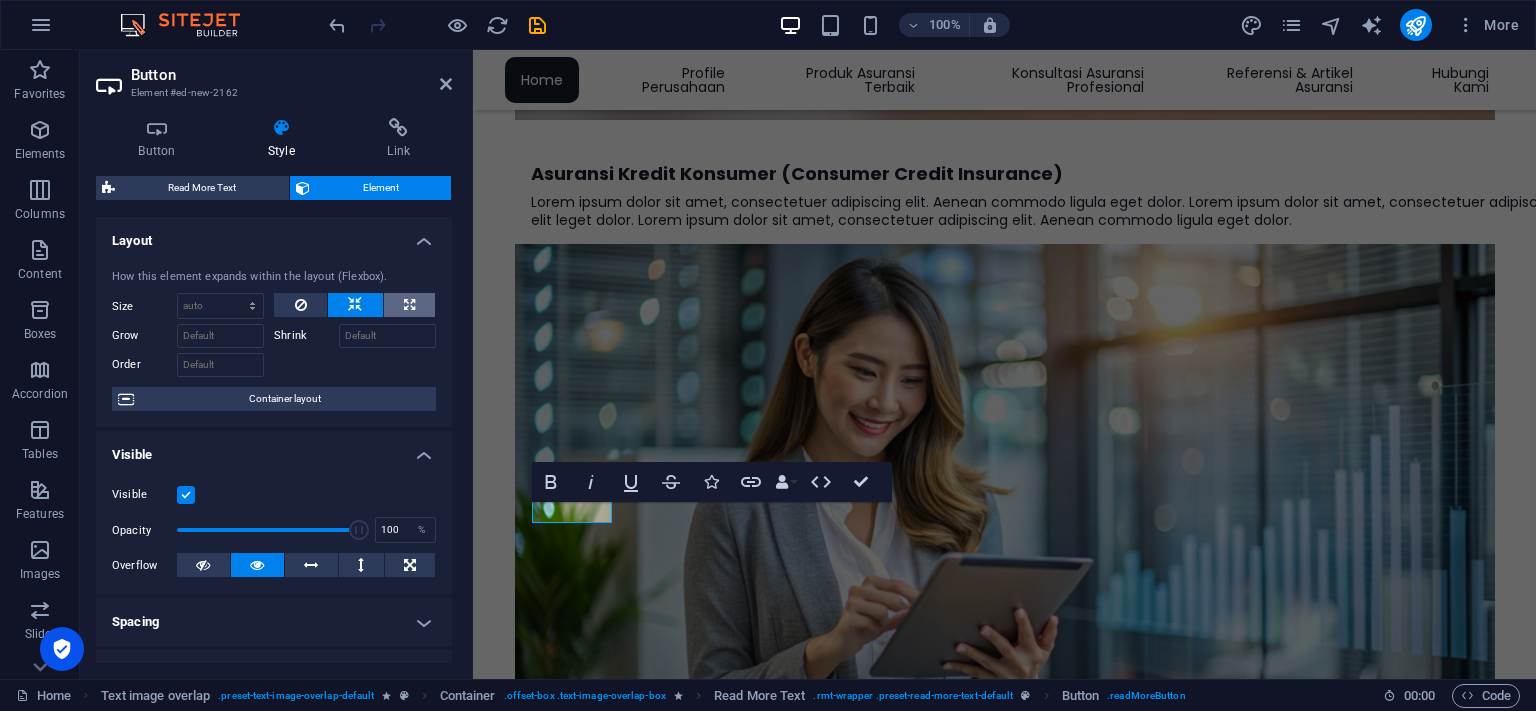 click at bounding box center [409, 305] 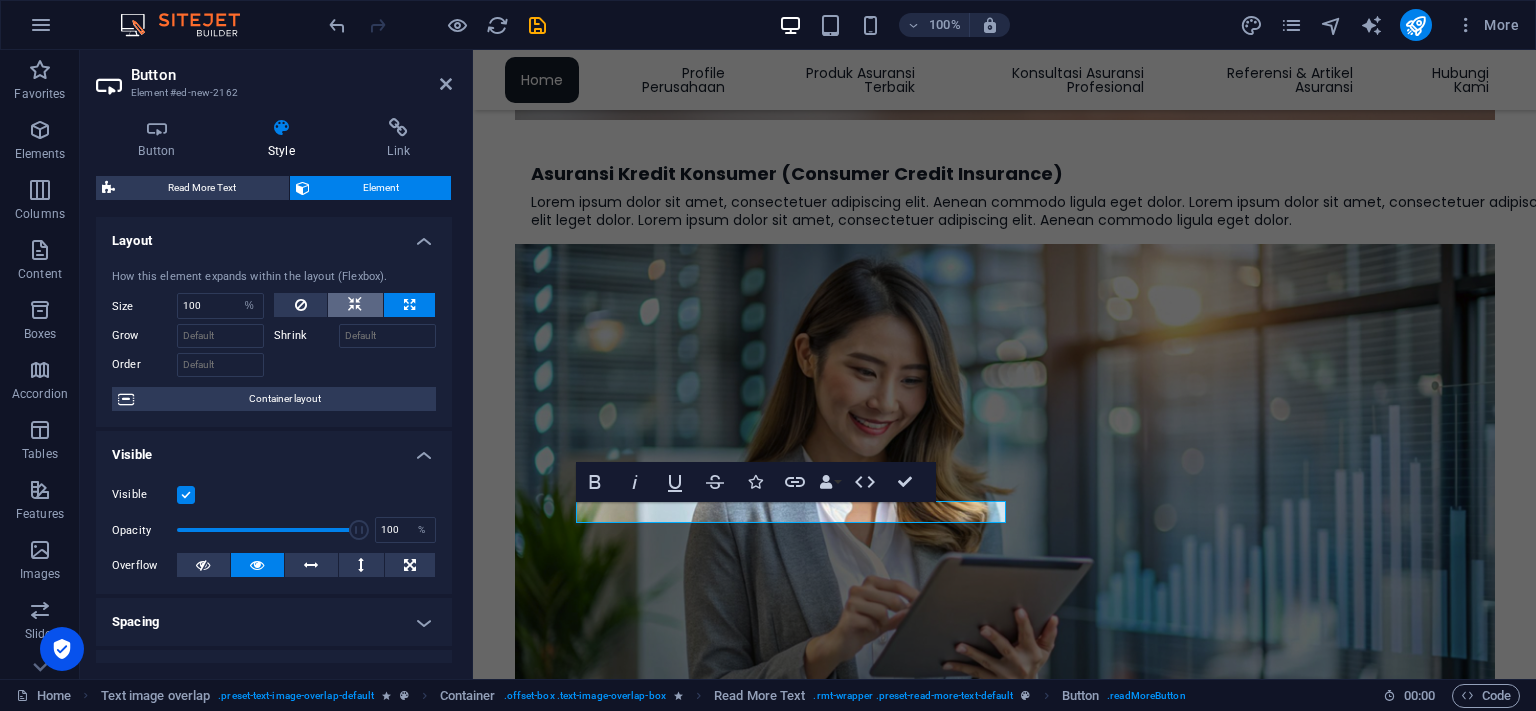 click at bounding box center [355, 305] 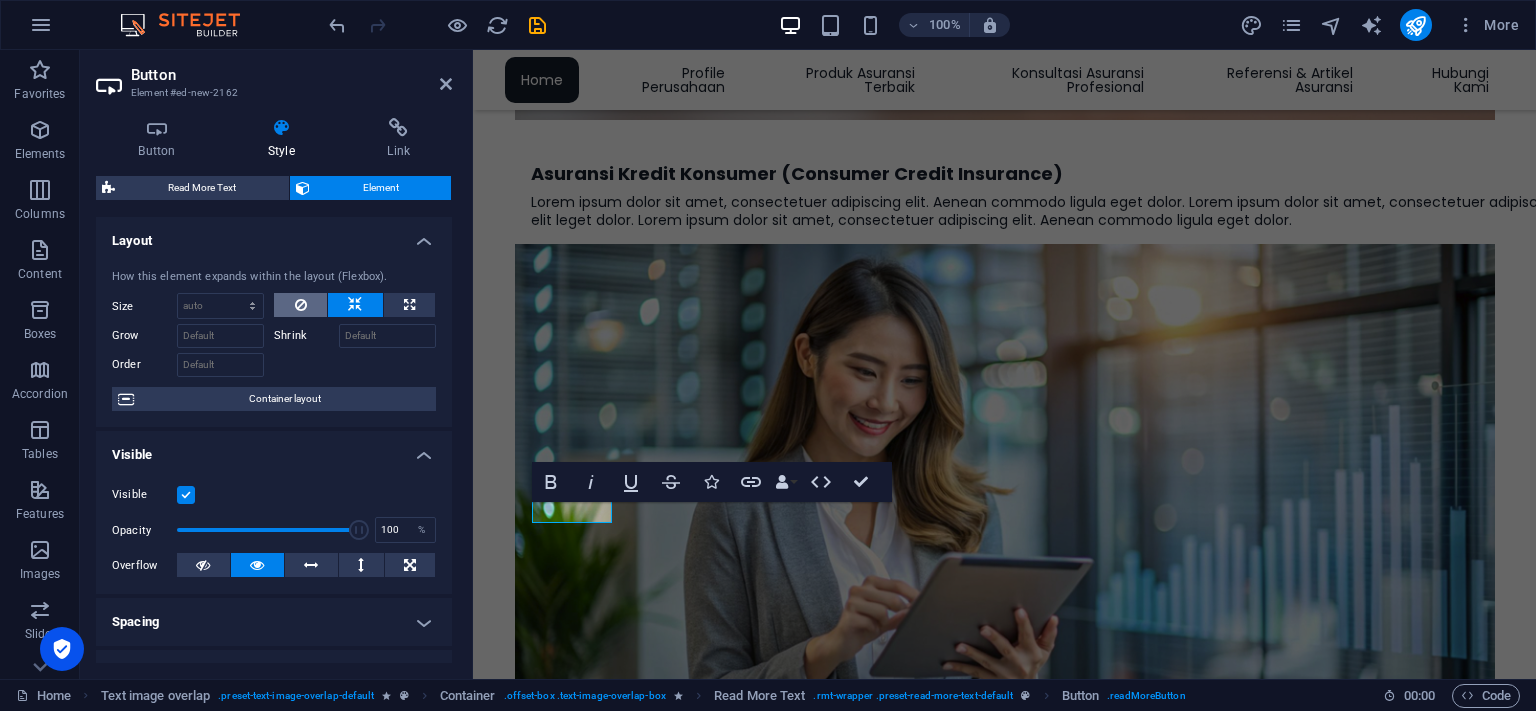 click at bounding box center (300, 305) 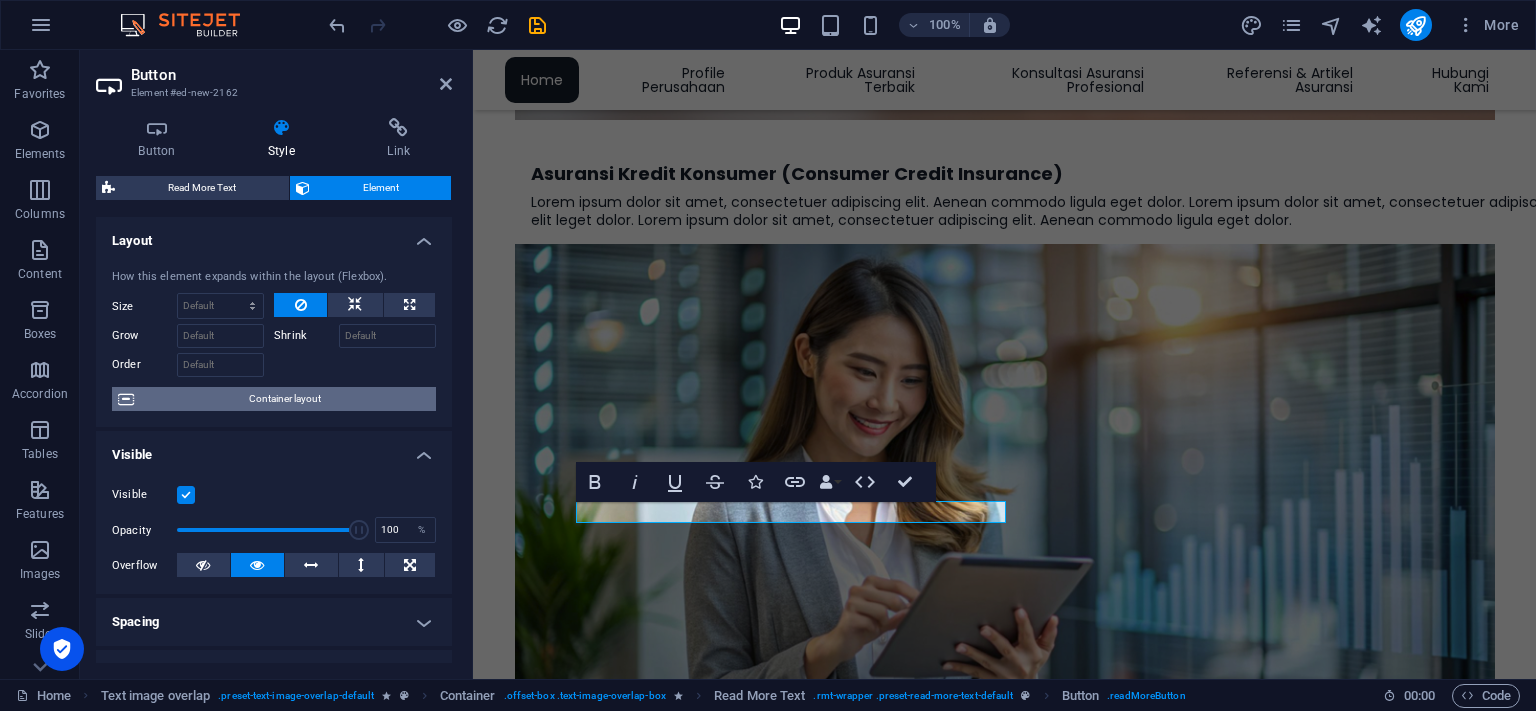 click on "Container layout" at bounding box center [285, 399] 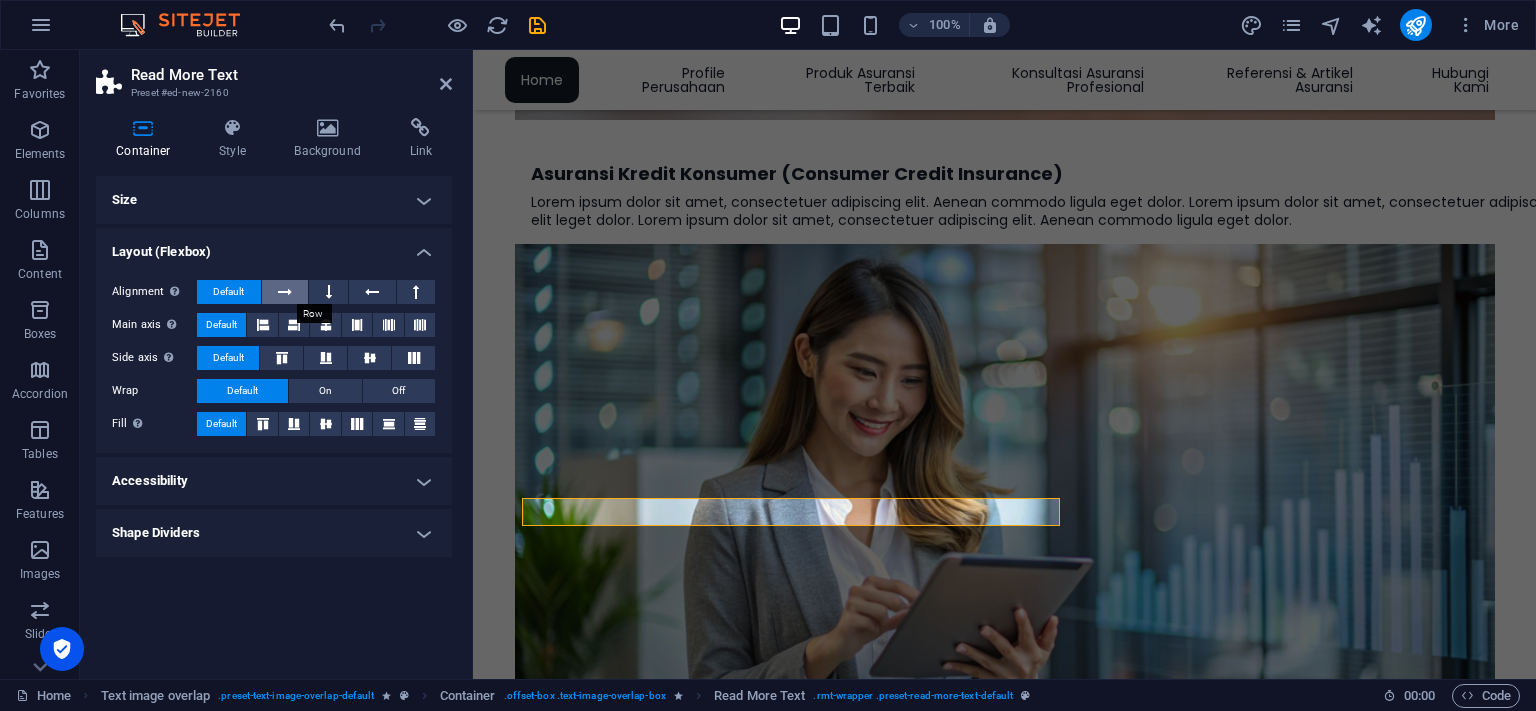 click at bounding box center [285, 292] 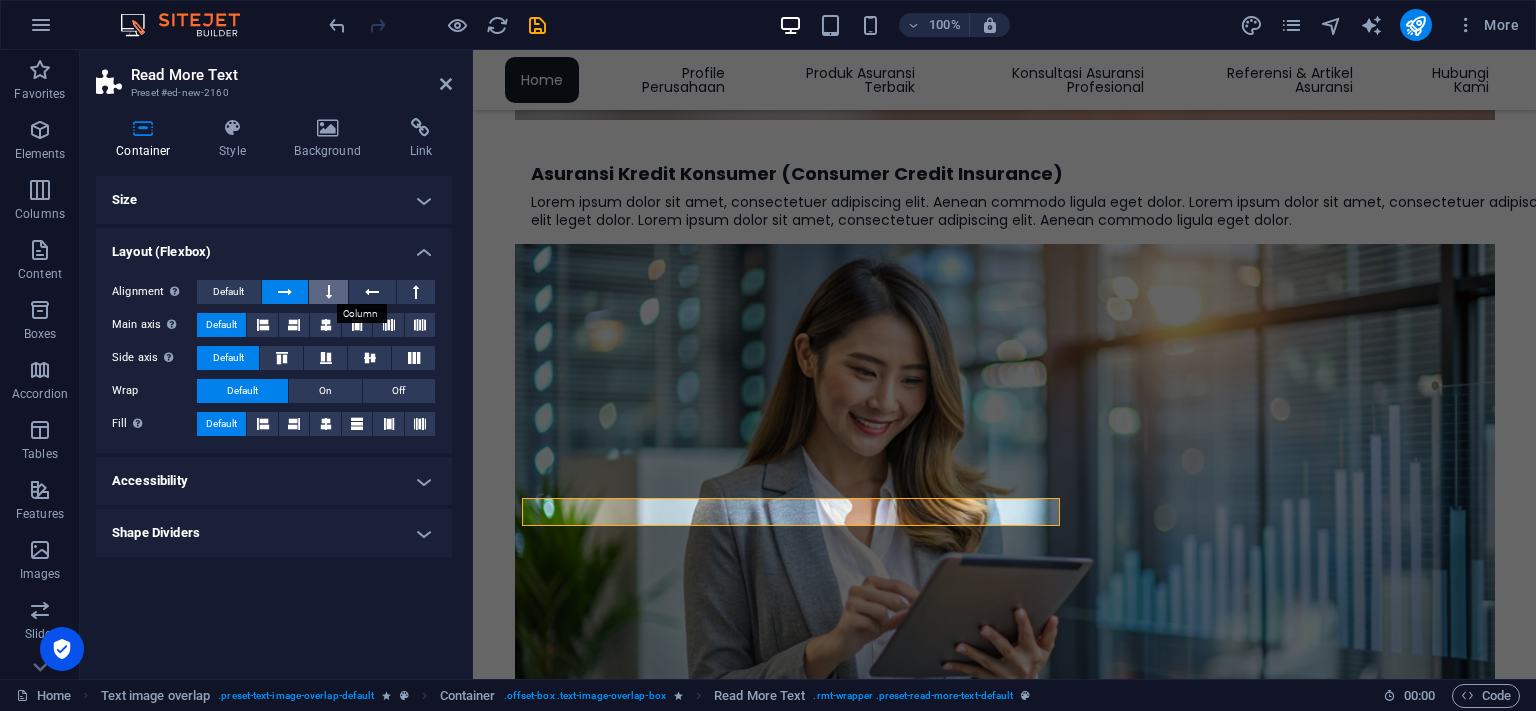 click at bounding box center (328, 292) 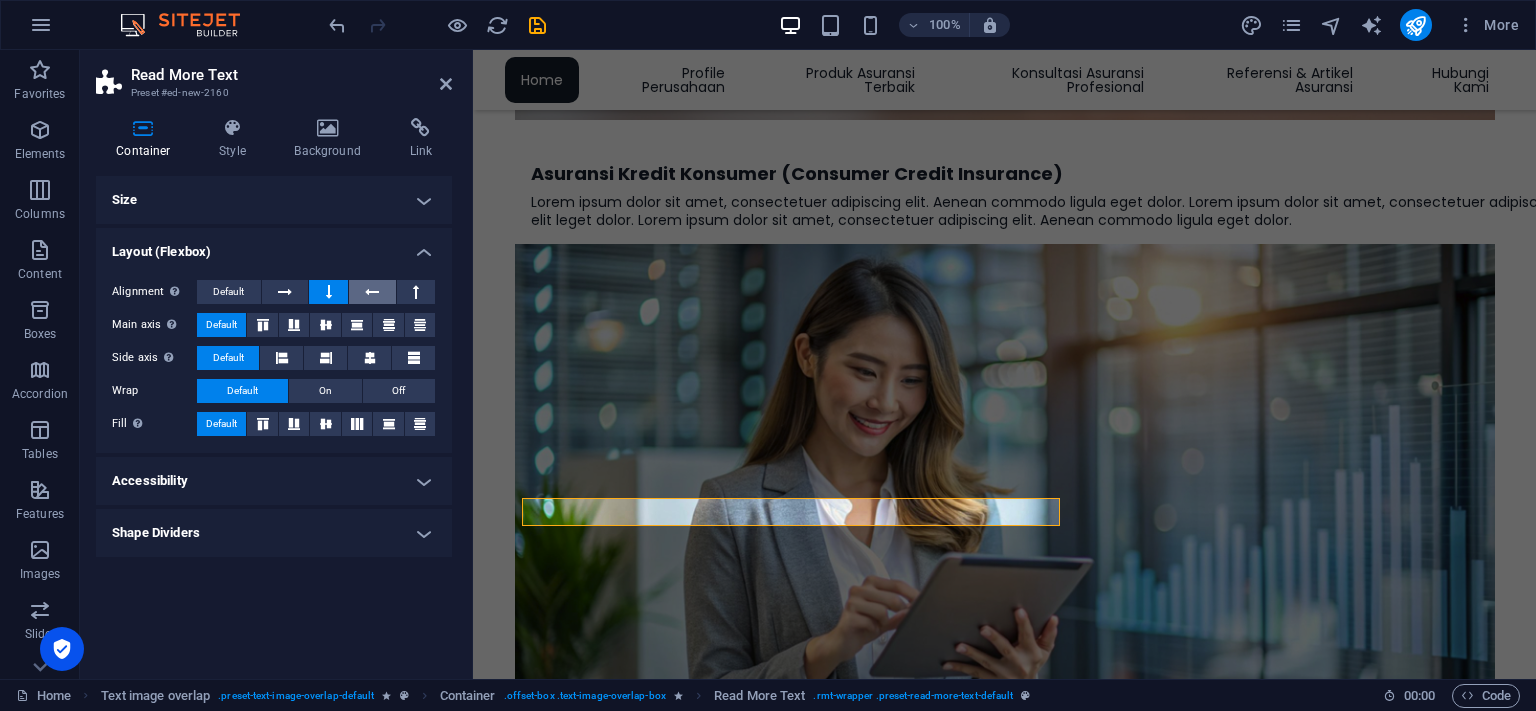 click at bounding box center [372, 292] 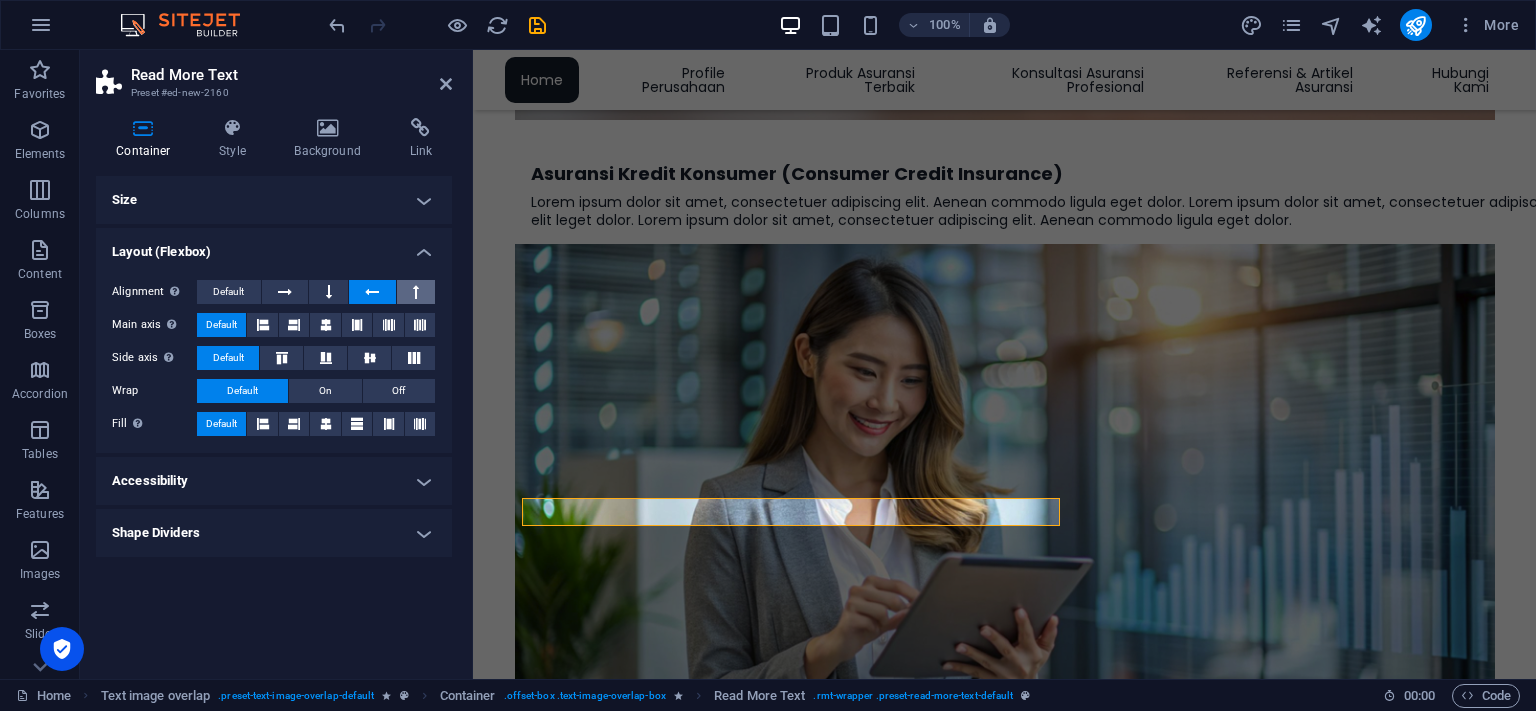 click at bounding box center [416, 292] 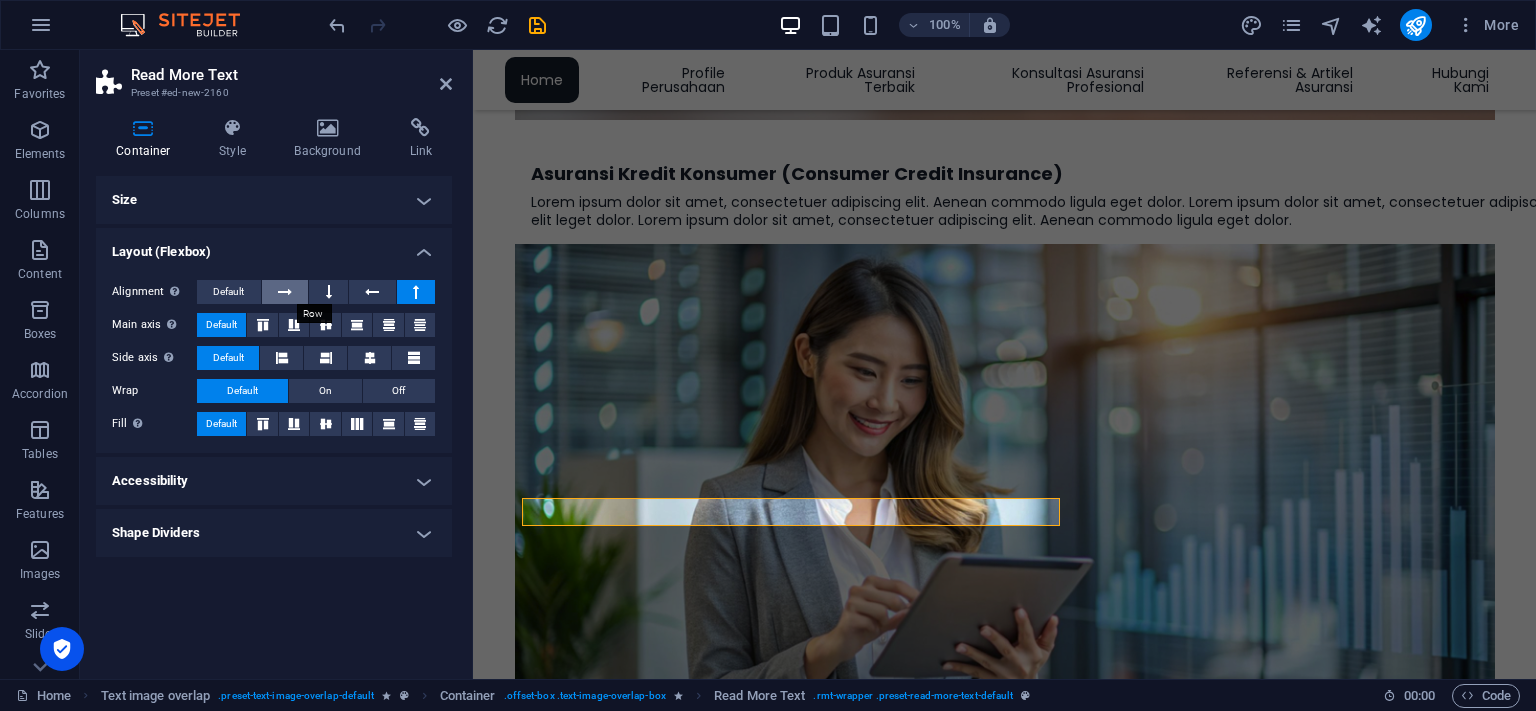 click at bounding box center [285, 292] 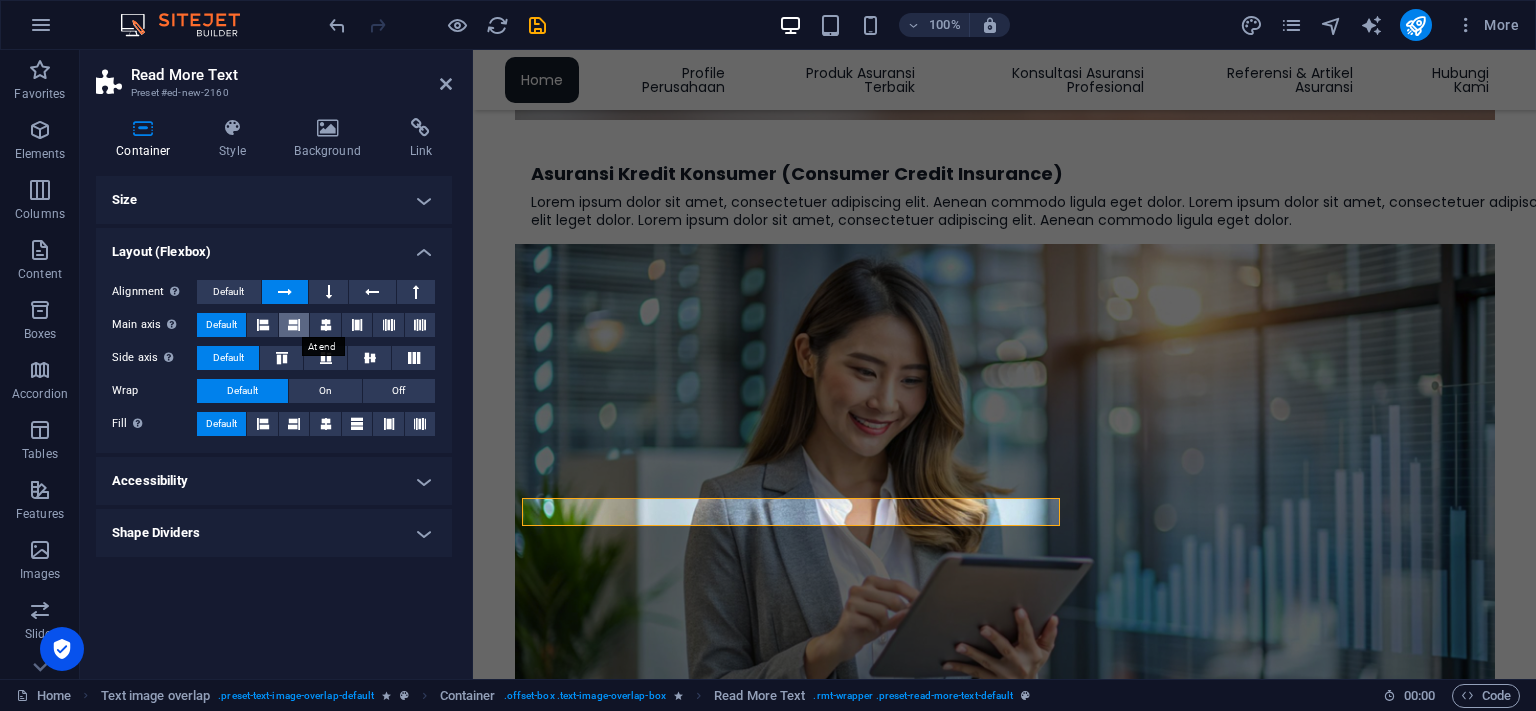 click at bounding box center (294, 325) 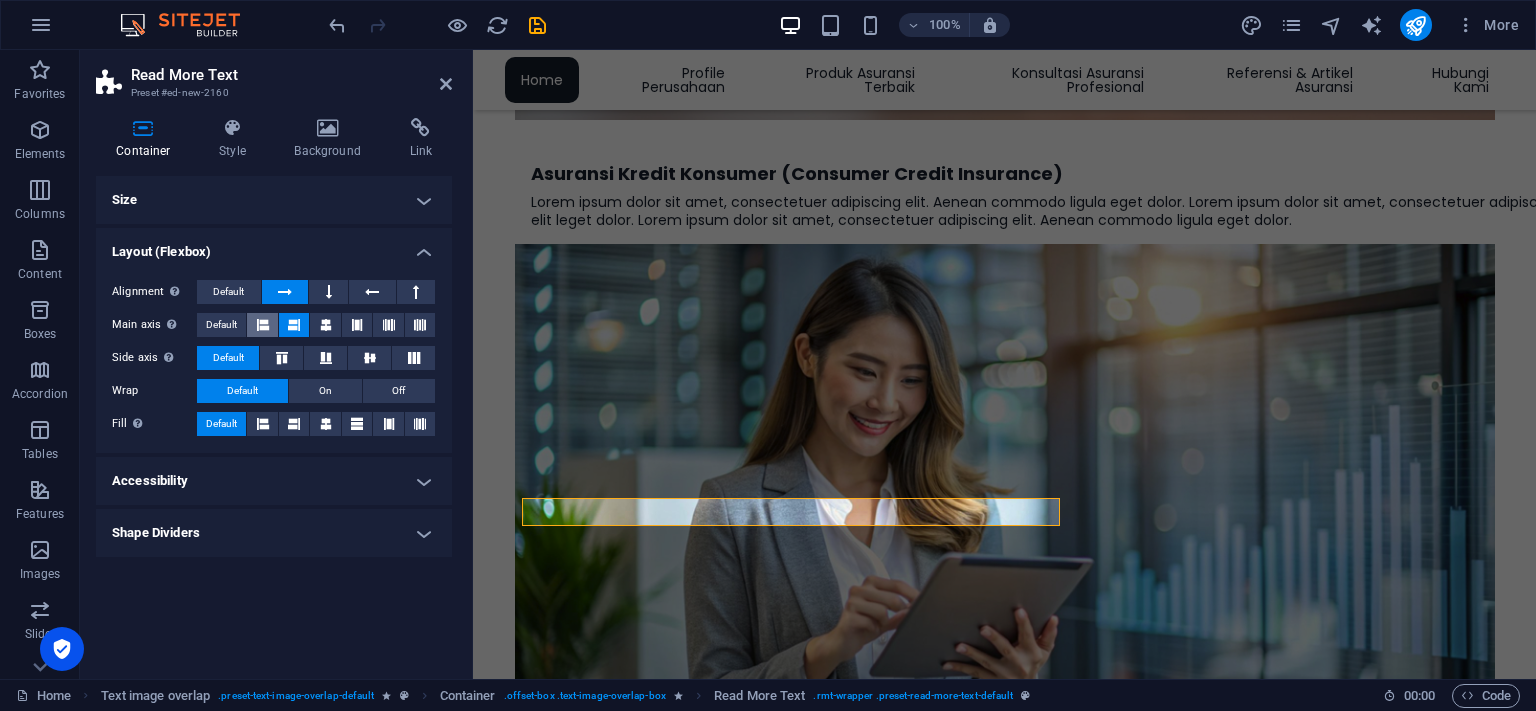 click at bounding box center (262, 325) 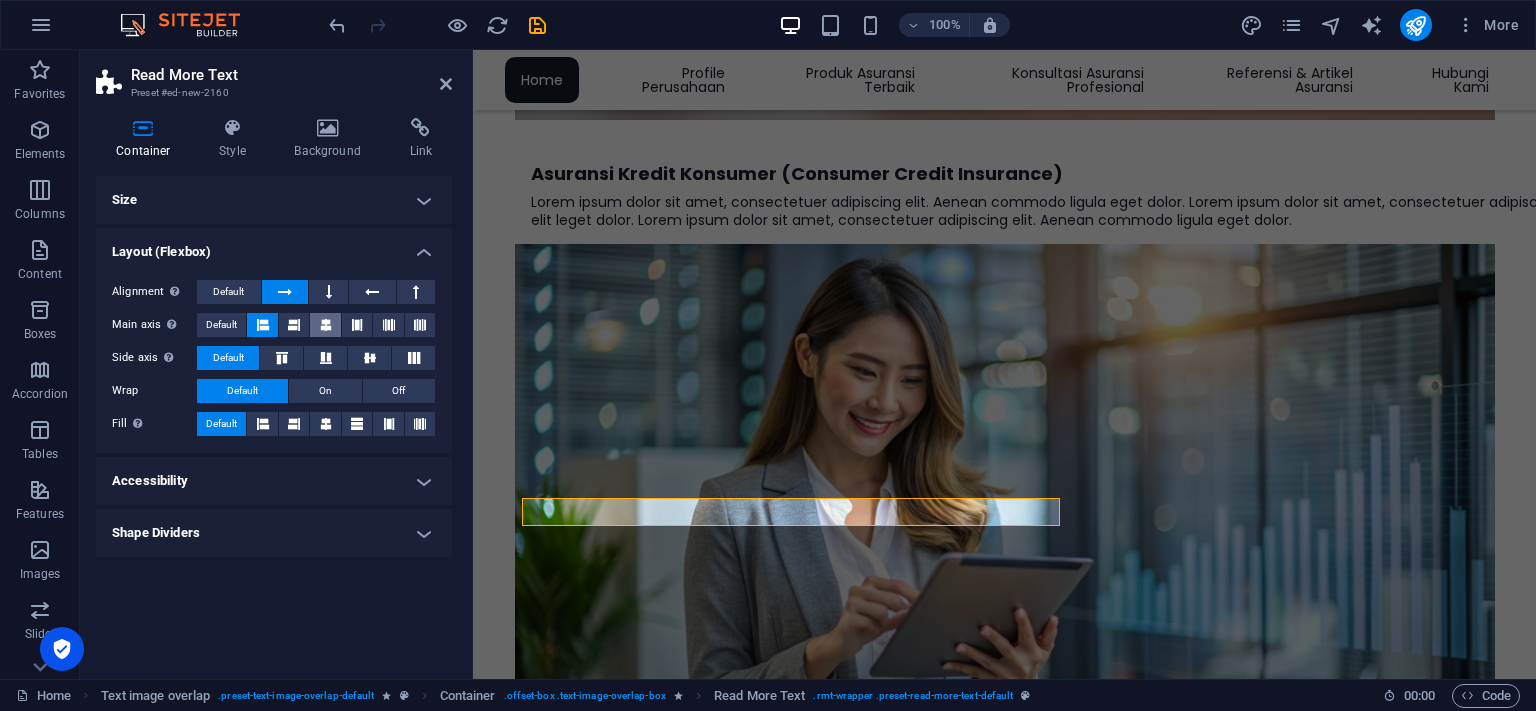 click at bounding box center (326, 325) 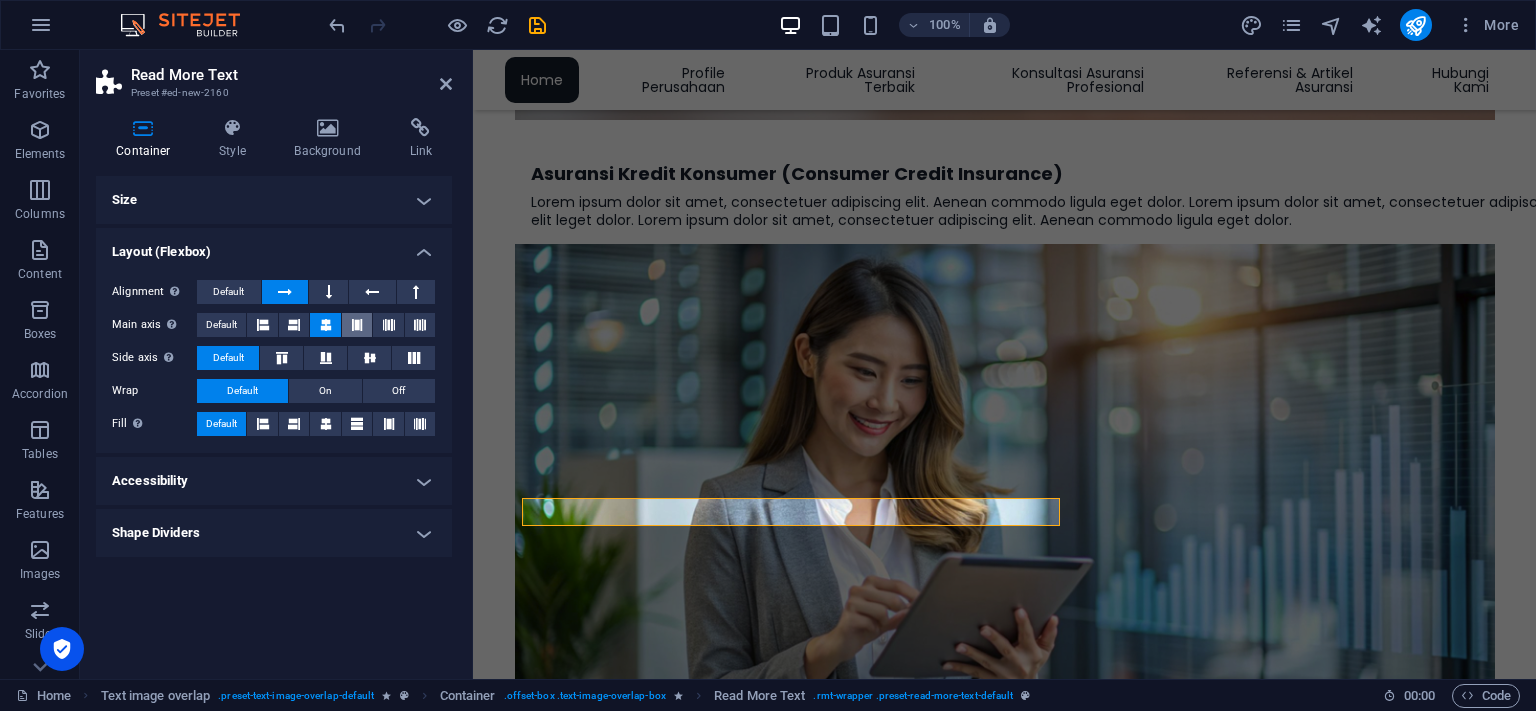 click at bounding box center [357, 325] 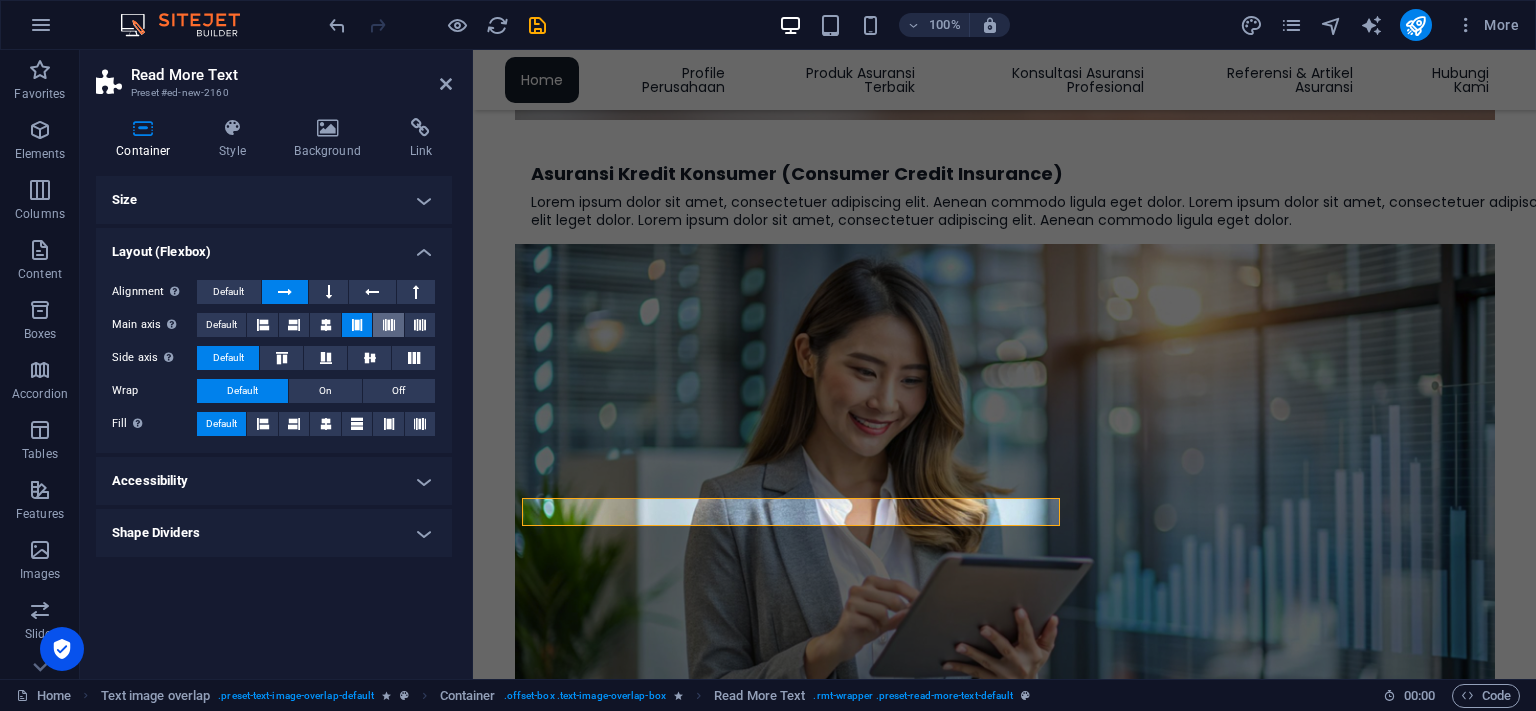 click at bounding box center (388, 325) 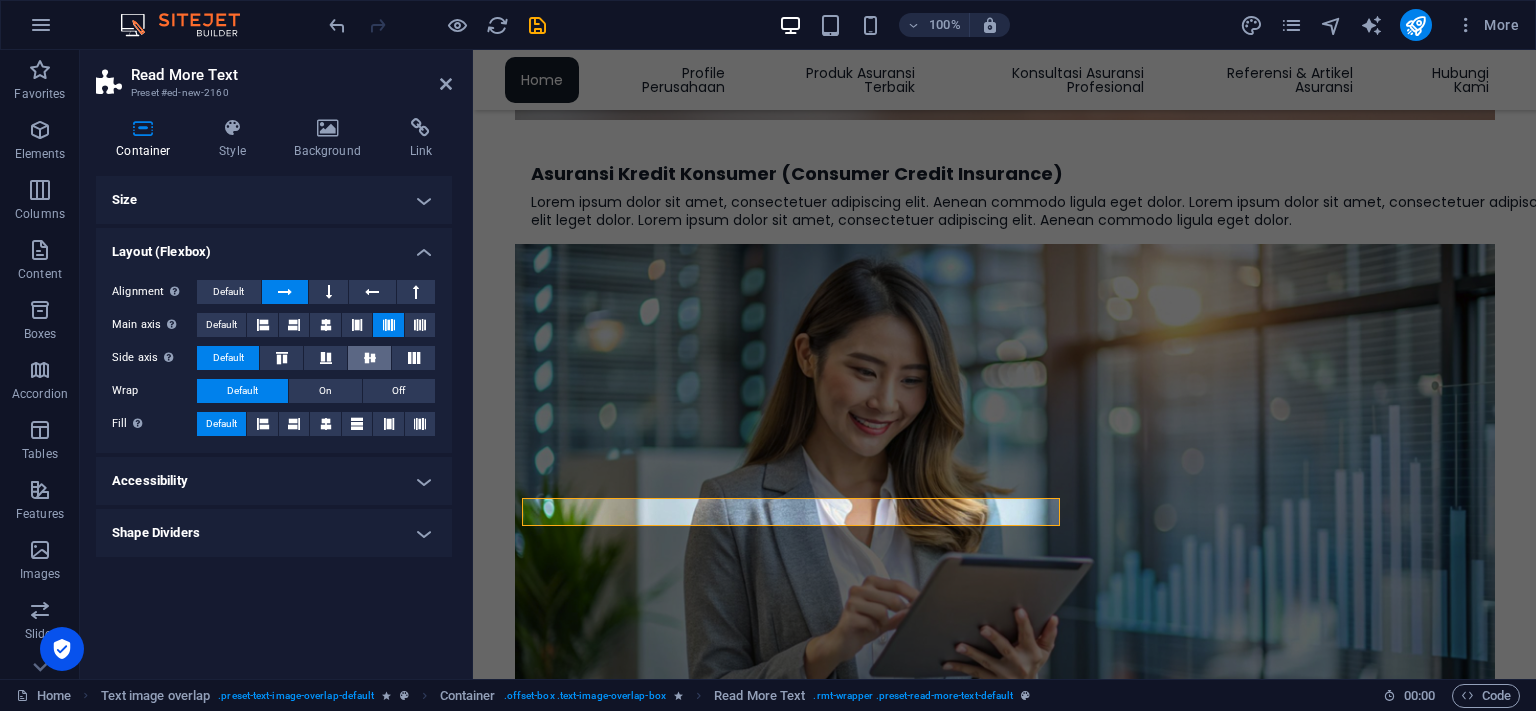 click at bounding box center [369, 358] 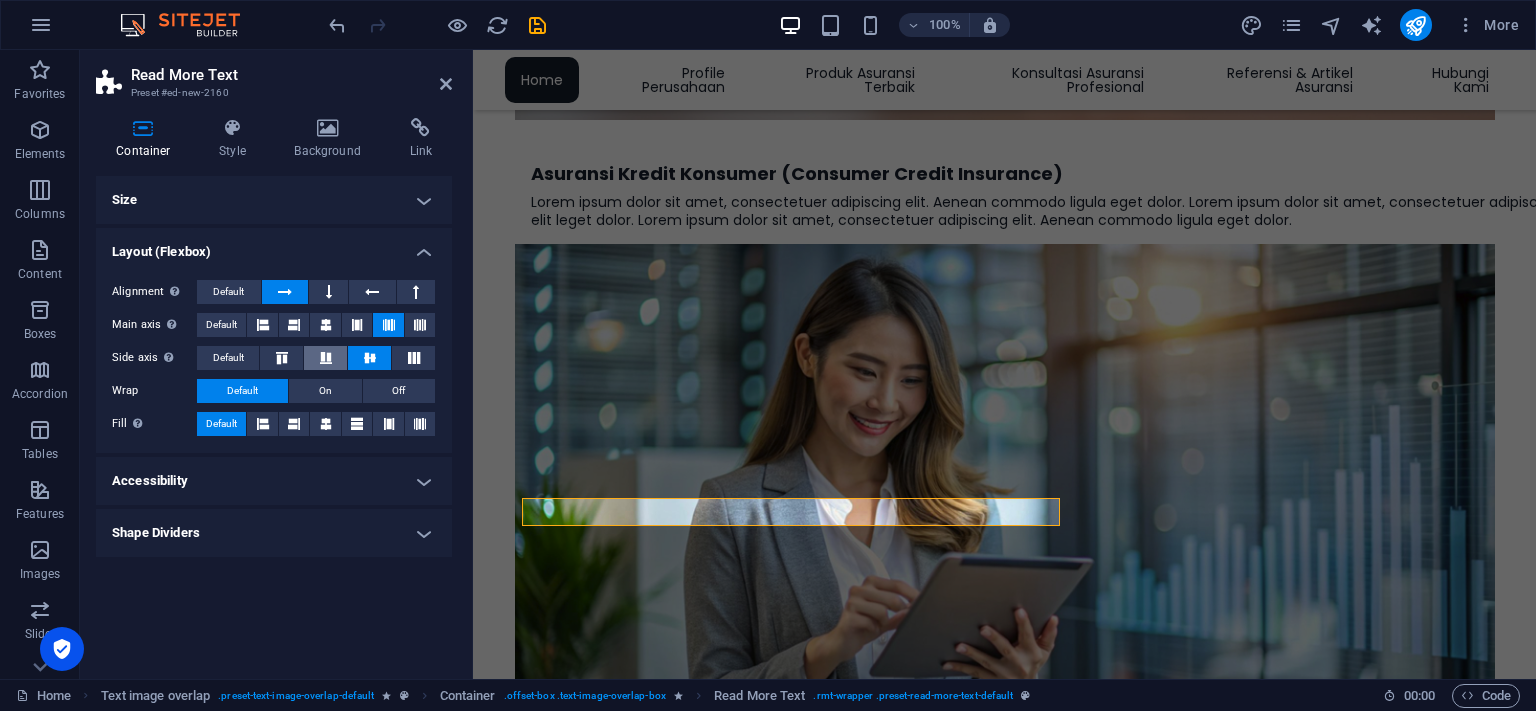click at bounding box center (325, 358) 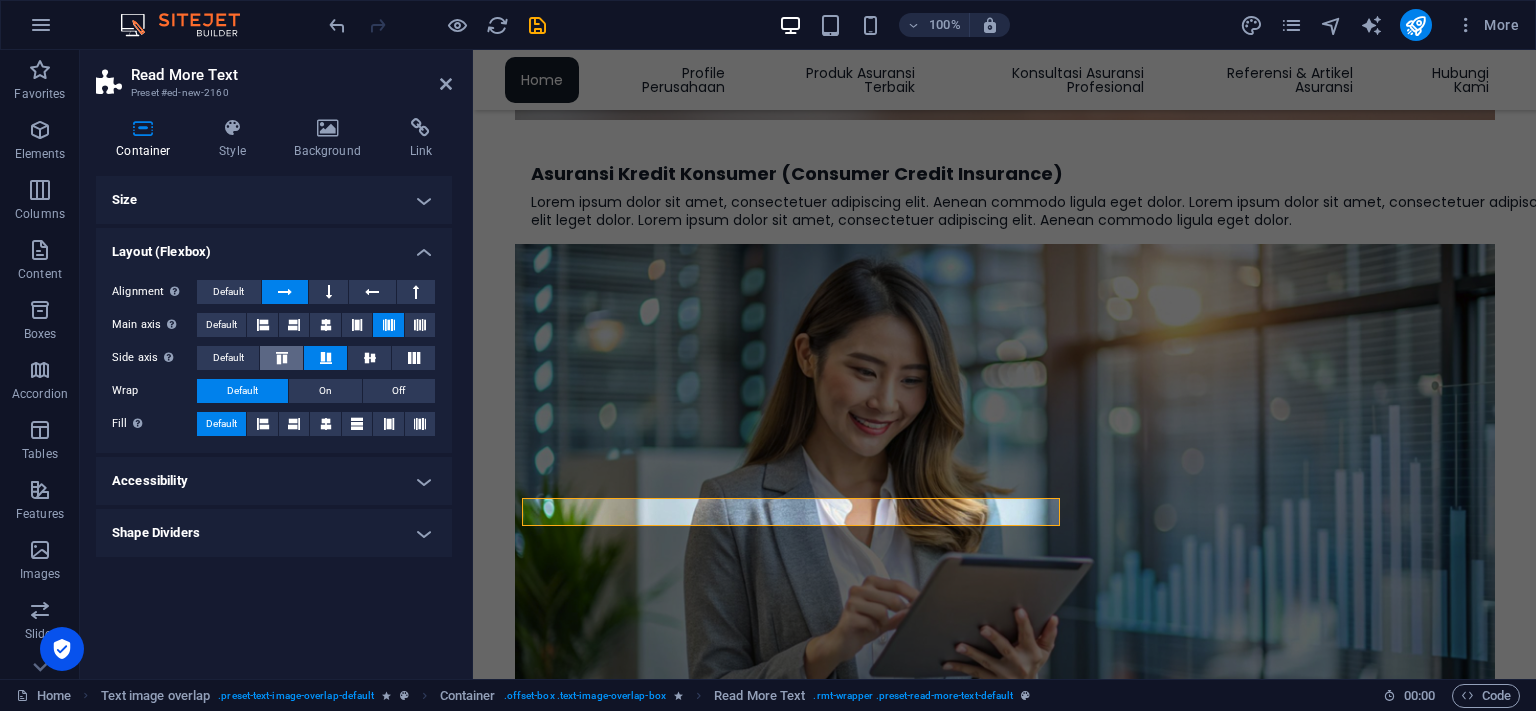click at bounding box center [282, 358] 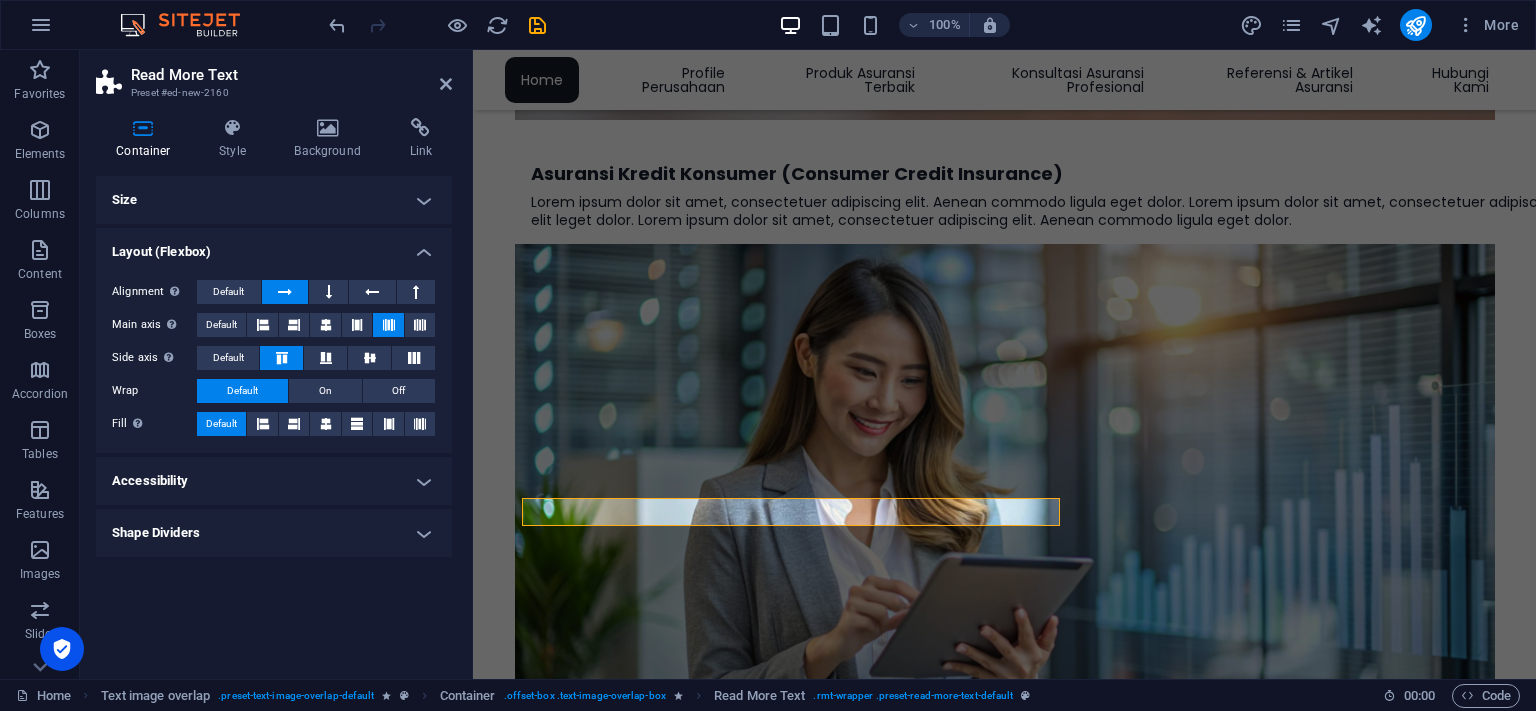 click on "Fill Controls the distances and direction of elements on the y-axis across several lines (align content). Default" at bounding box center (274, 424) 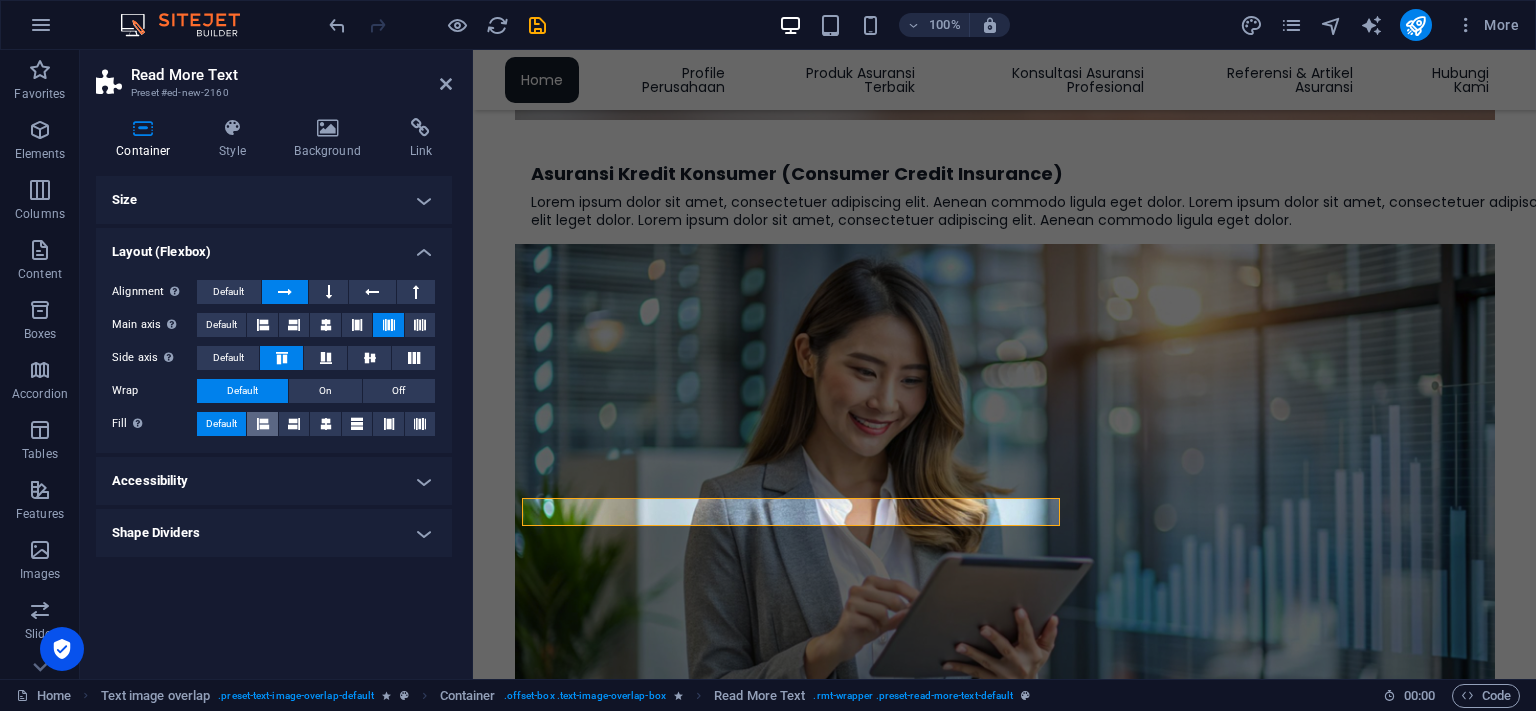 click at bounding box center (263, 424) 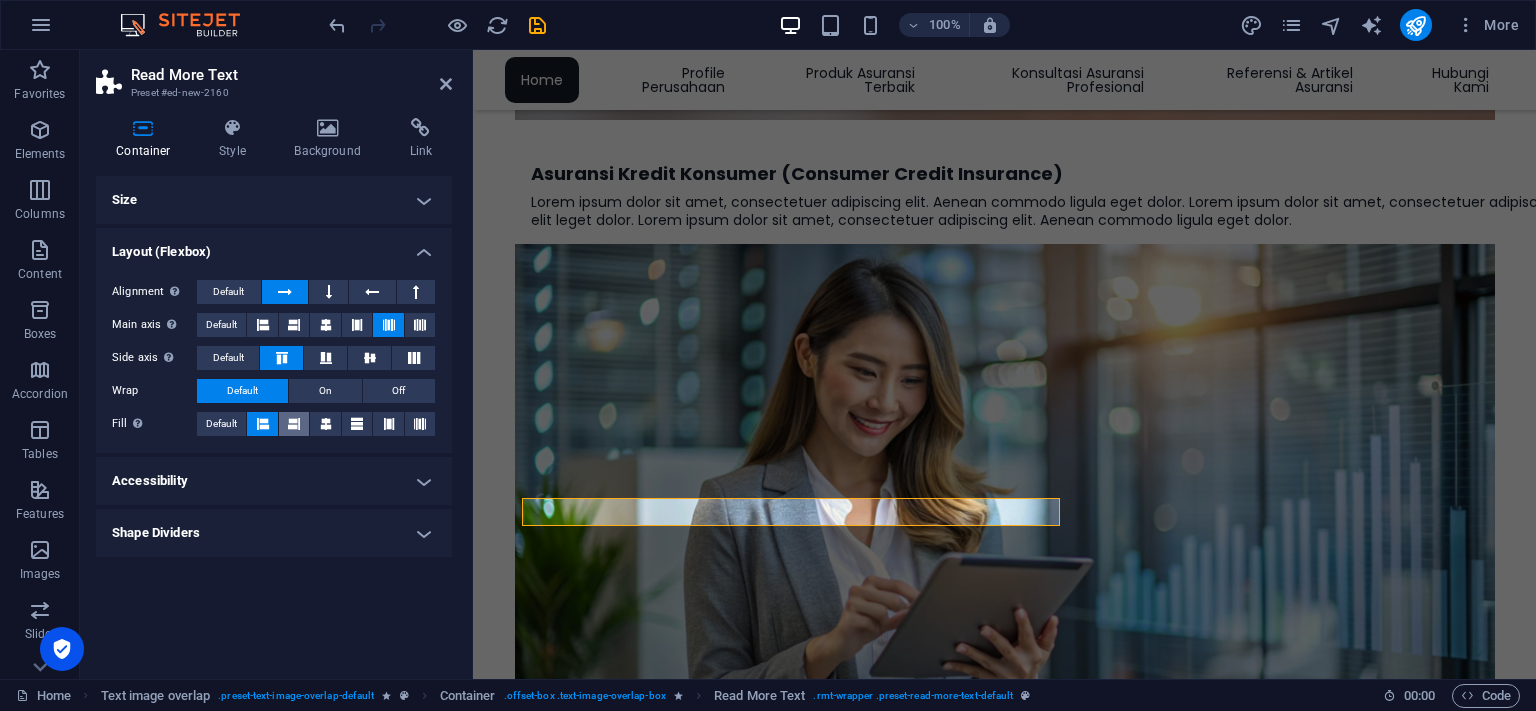 click at bounding box center (294, 424) 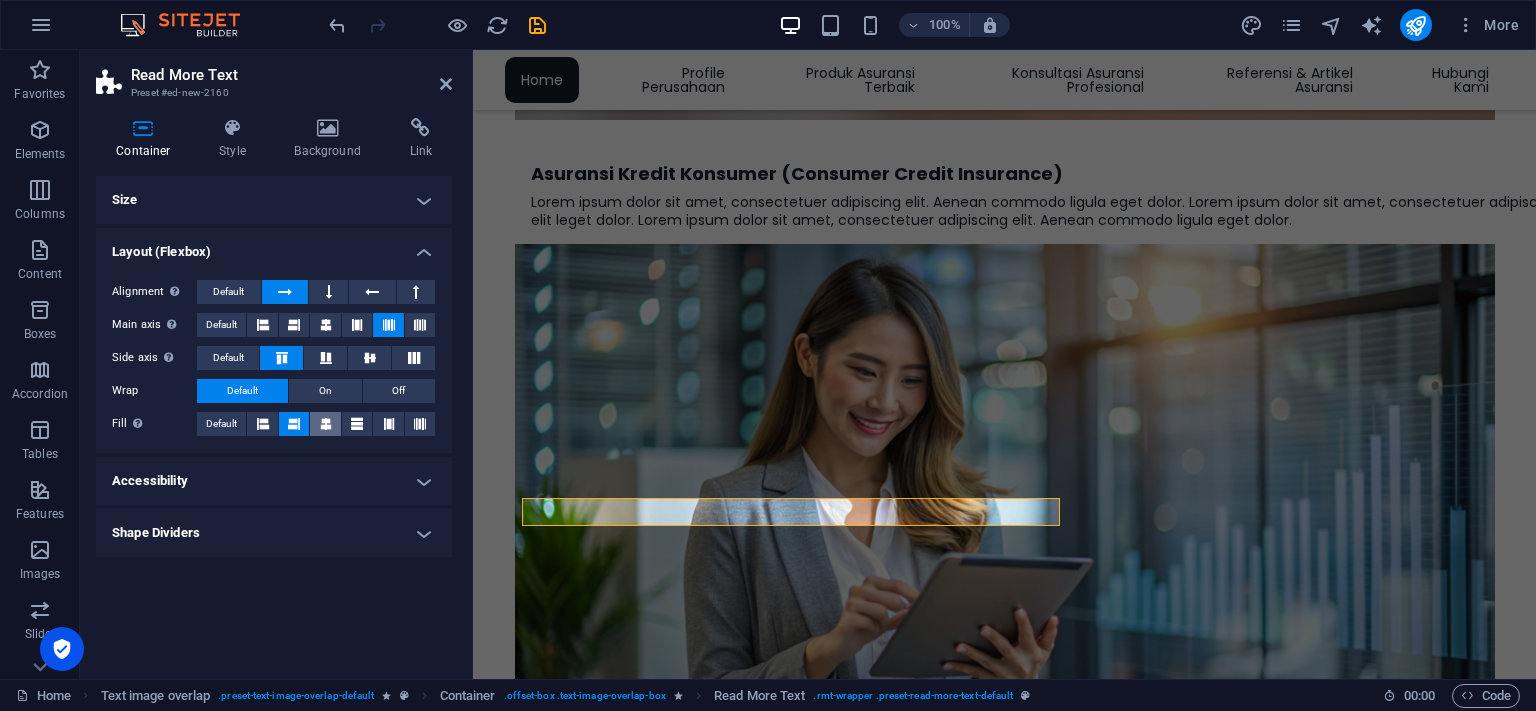 click at bounding box center [326, 424] 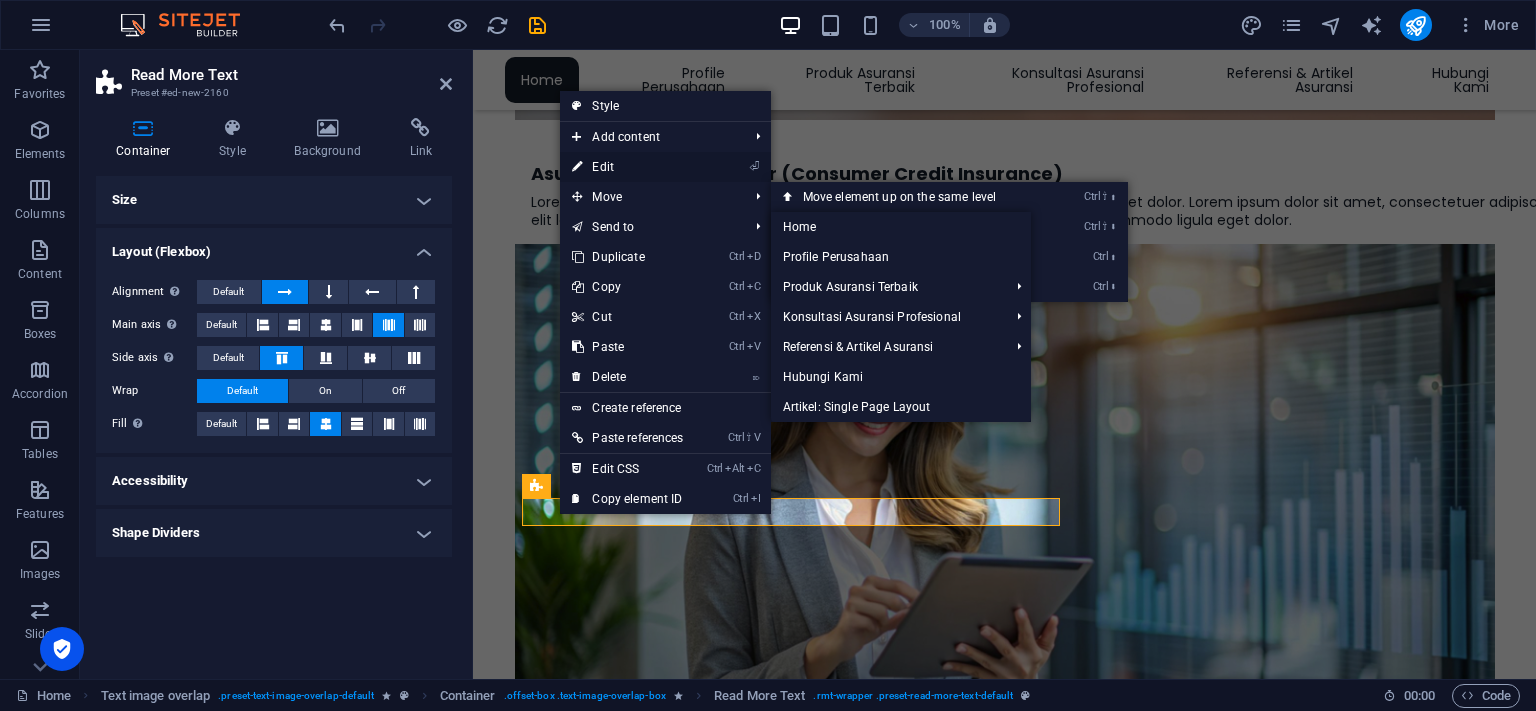 click on "⏎  Edit" at bounding box center [627, 167] 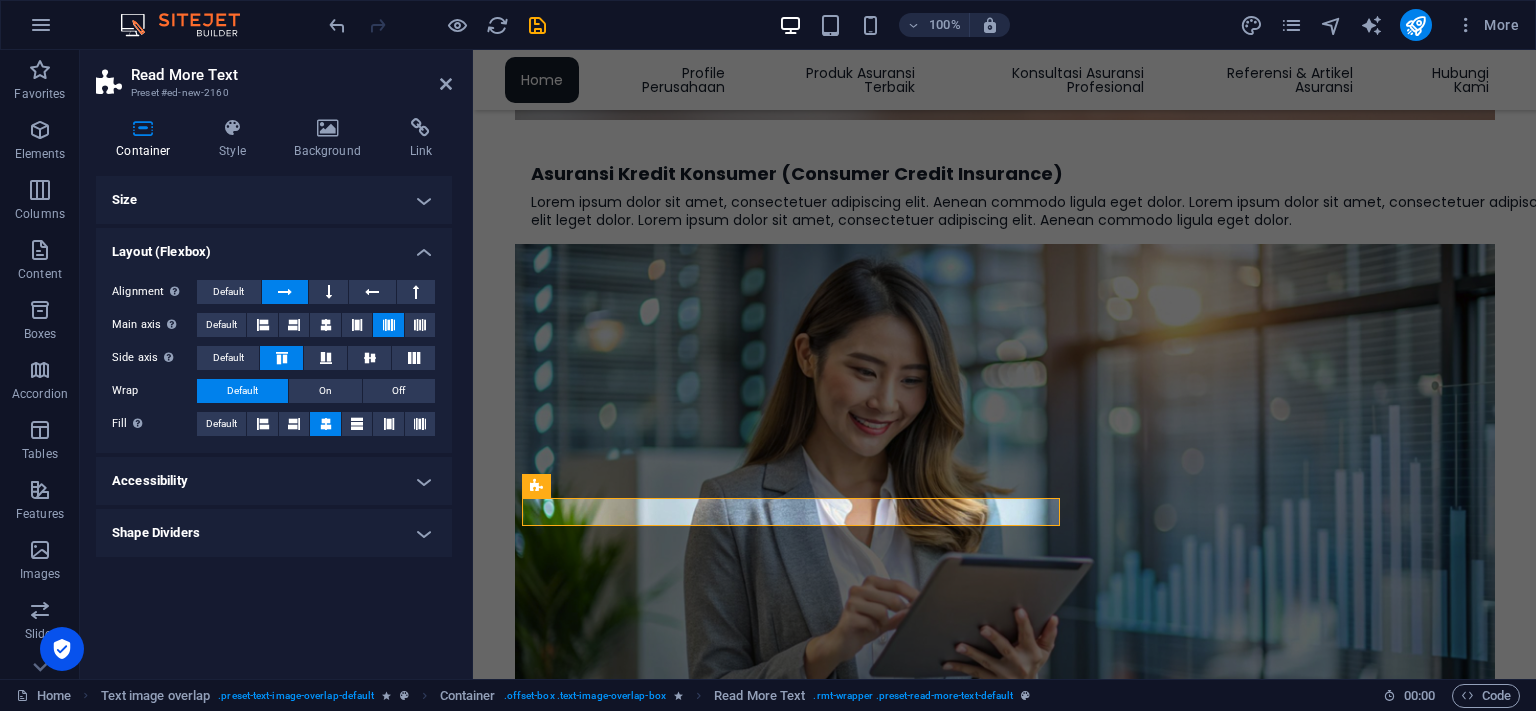 click at bounding box center [143, 128] 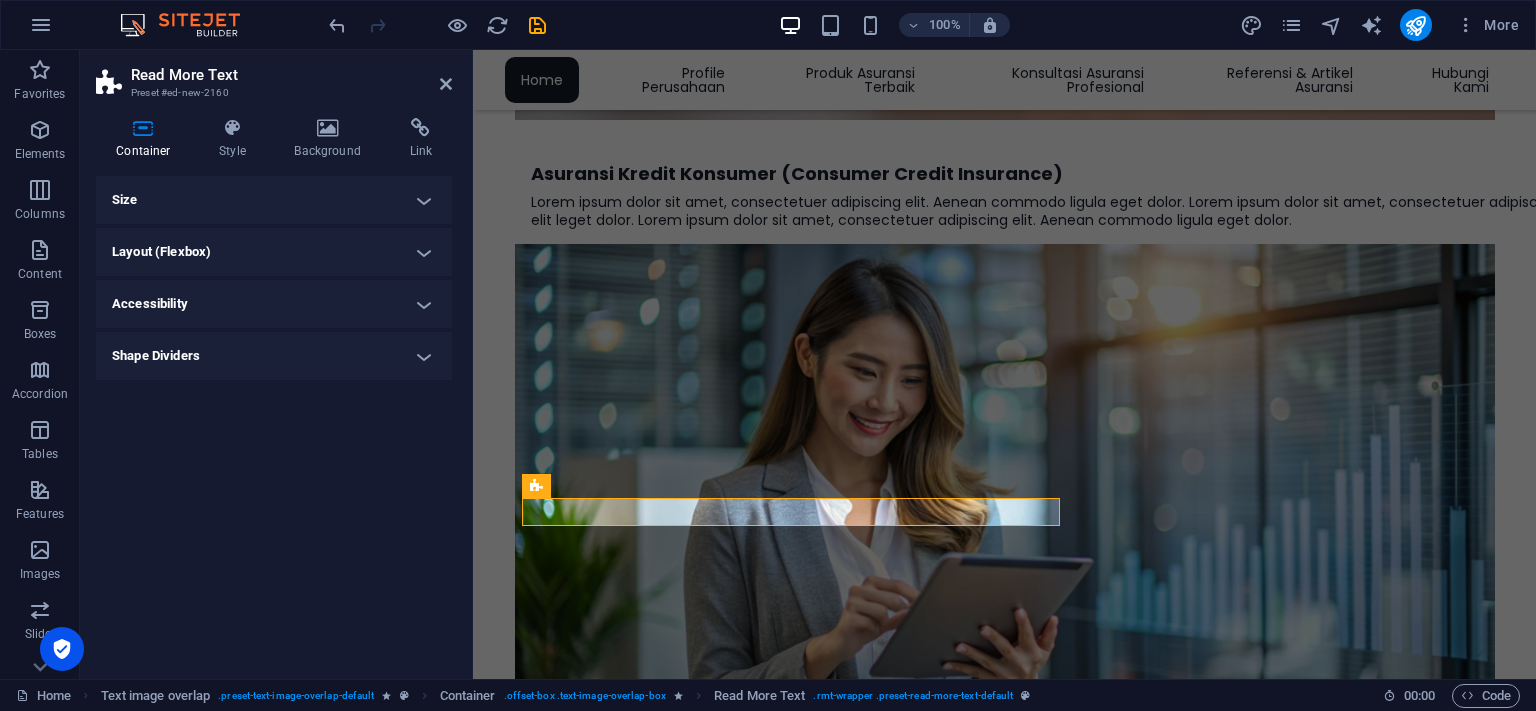 click on "Size" at bounding box center (274, 200) 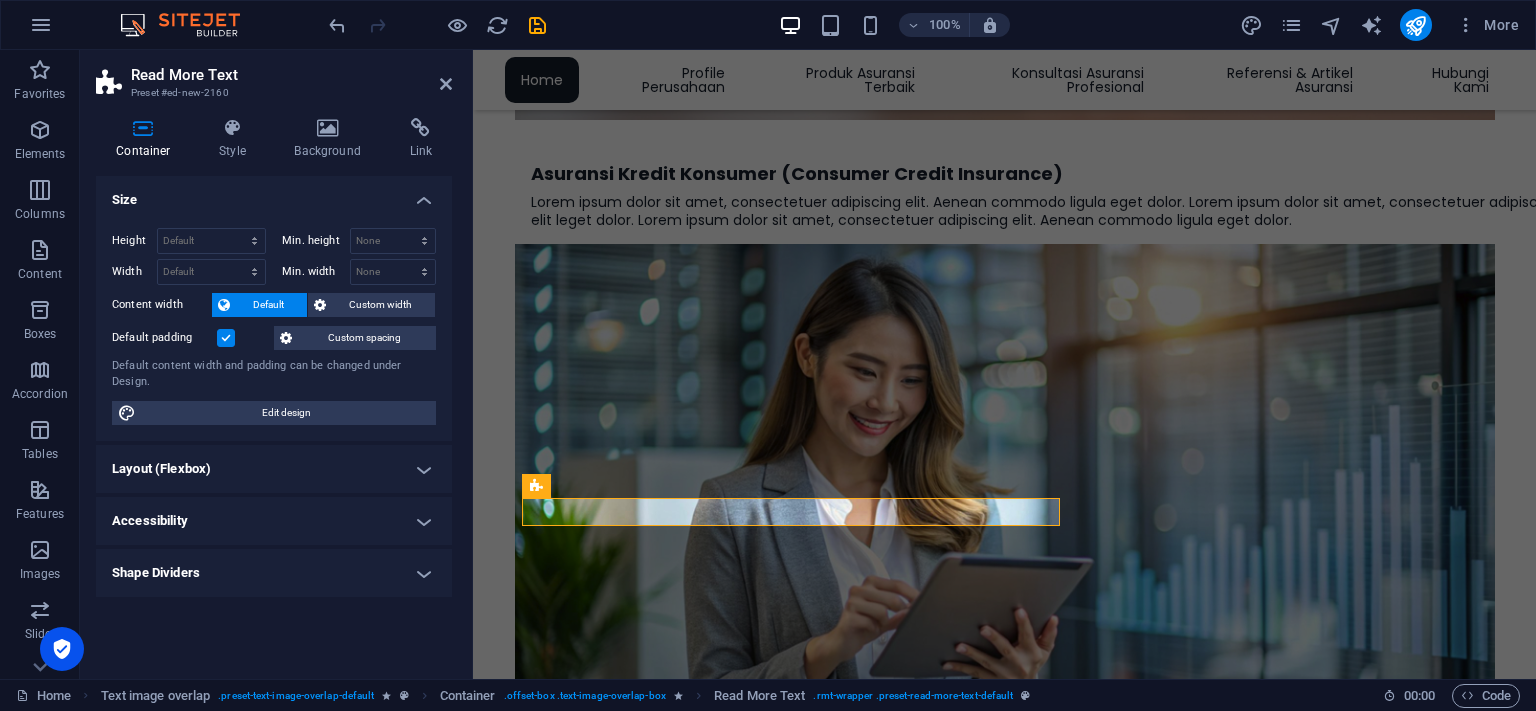 click at bounding box center (226, 338) 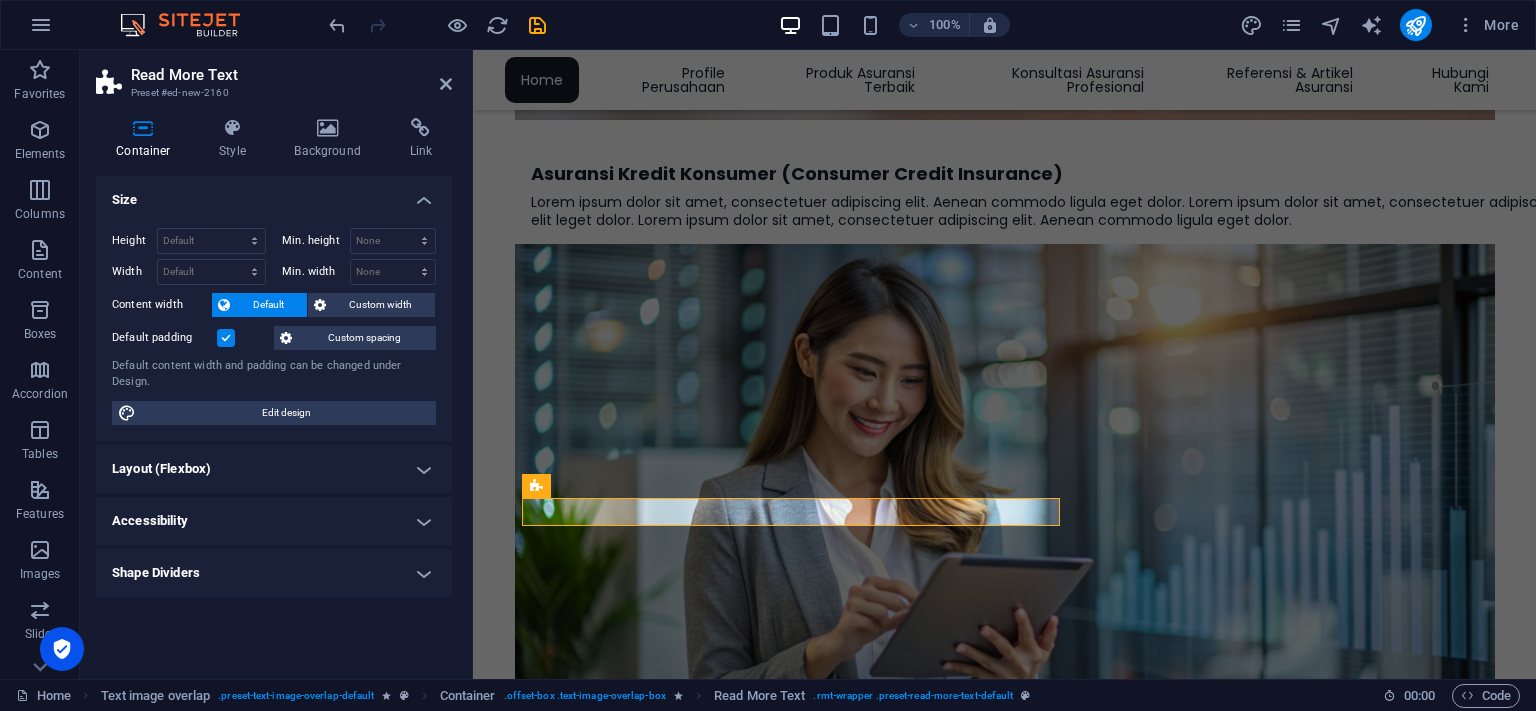click on "Default padding" at bounding box center [0, 0] 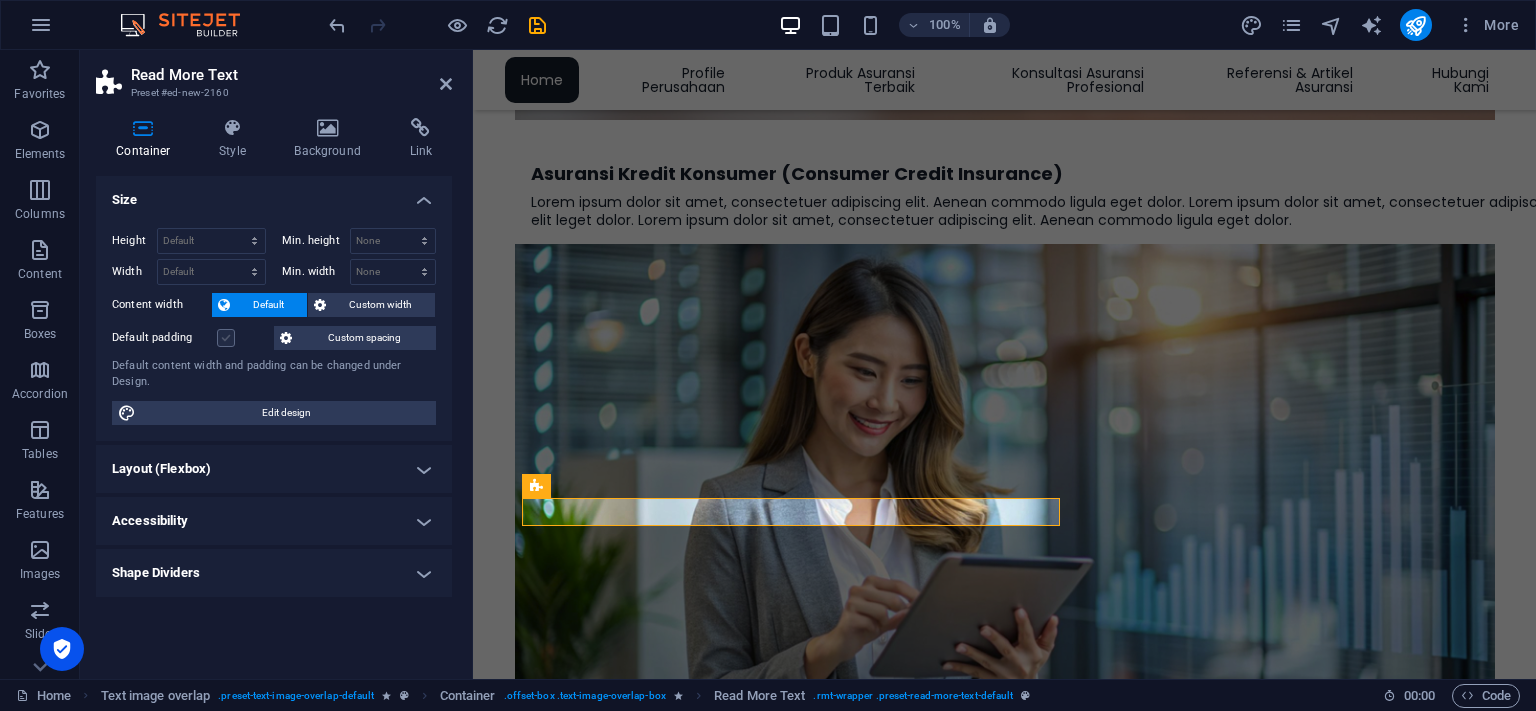 click at bounding box center (226, 338) 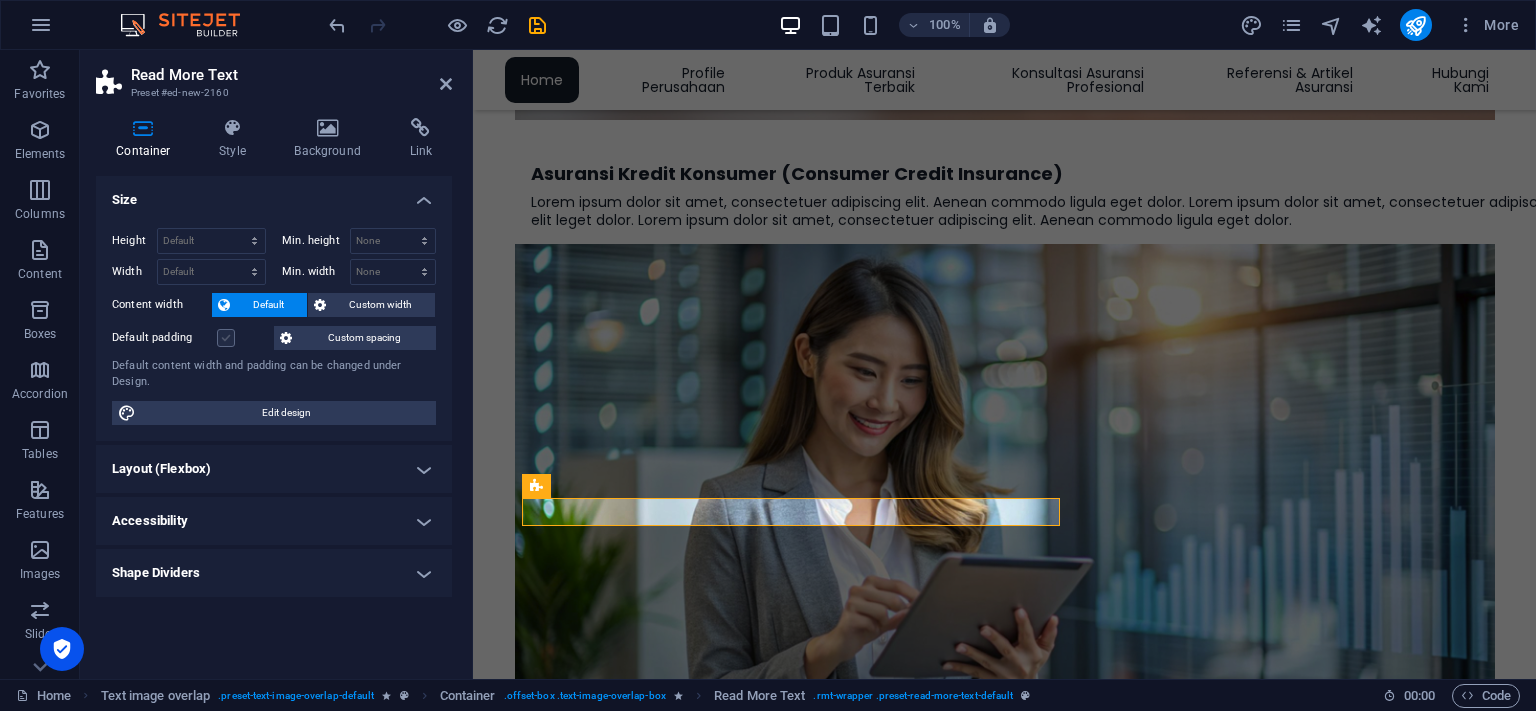 click on "Default padding" at bounding box center [0, 0] 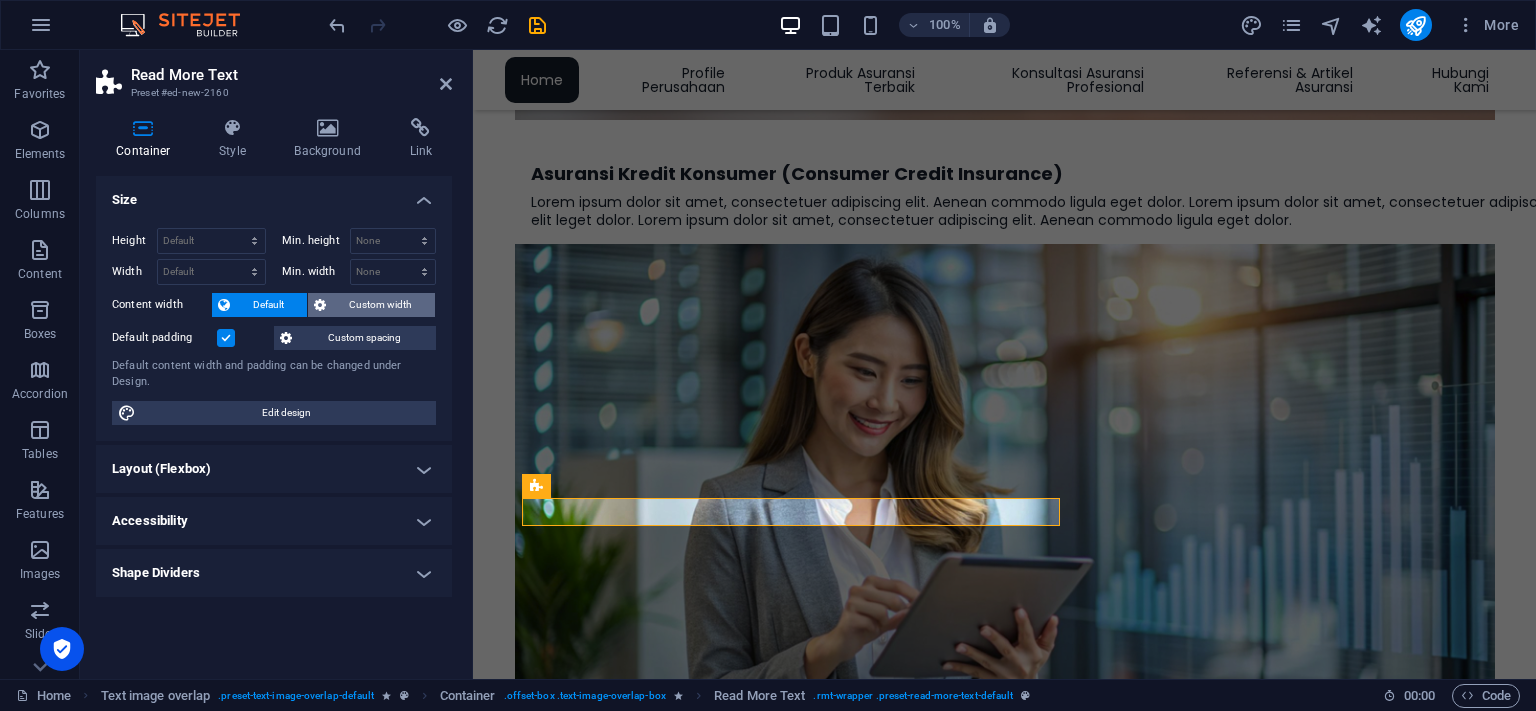 click at bounding box center [320, 305] 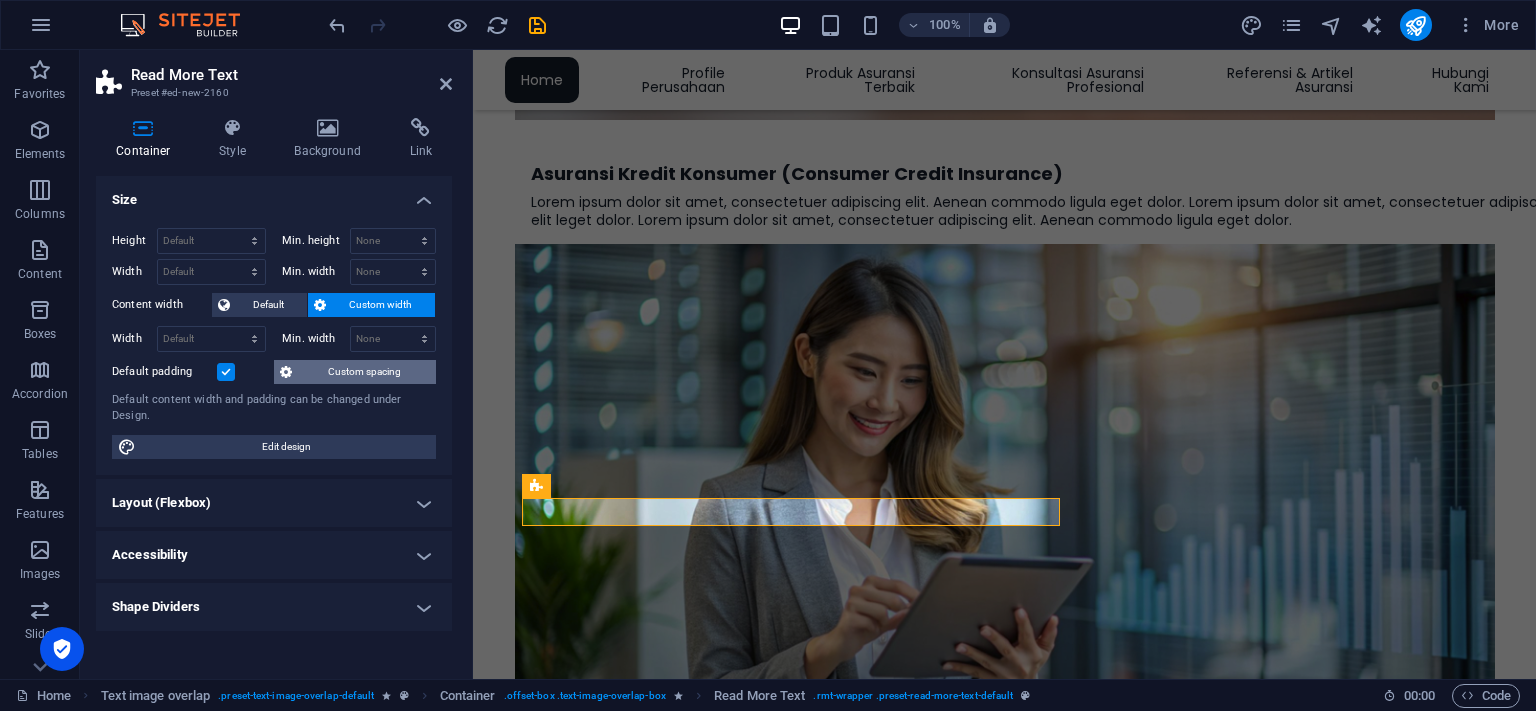 click at bounding box center (286, 372) 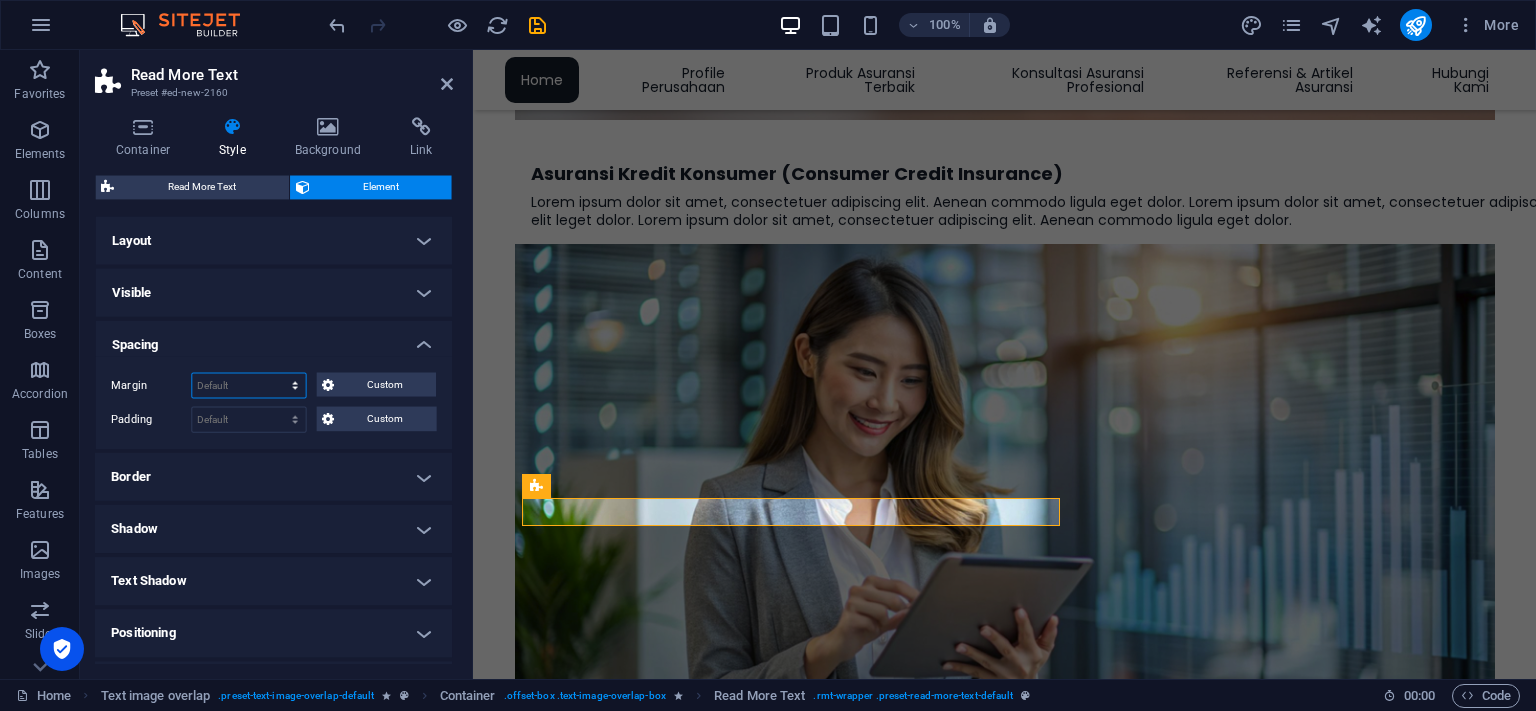 click on "Default auto px % rem vw vh Custom" at bounding box center [249, 386] 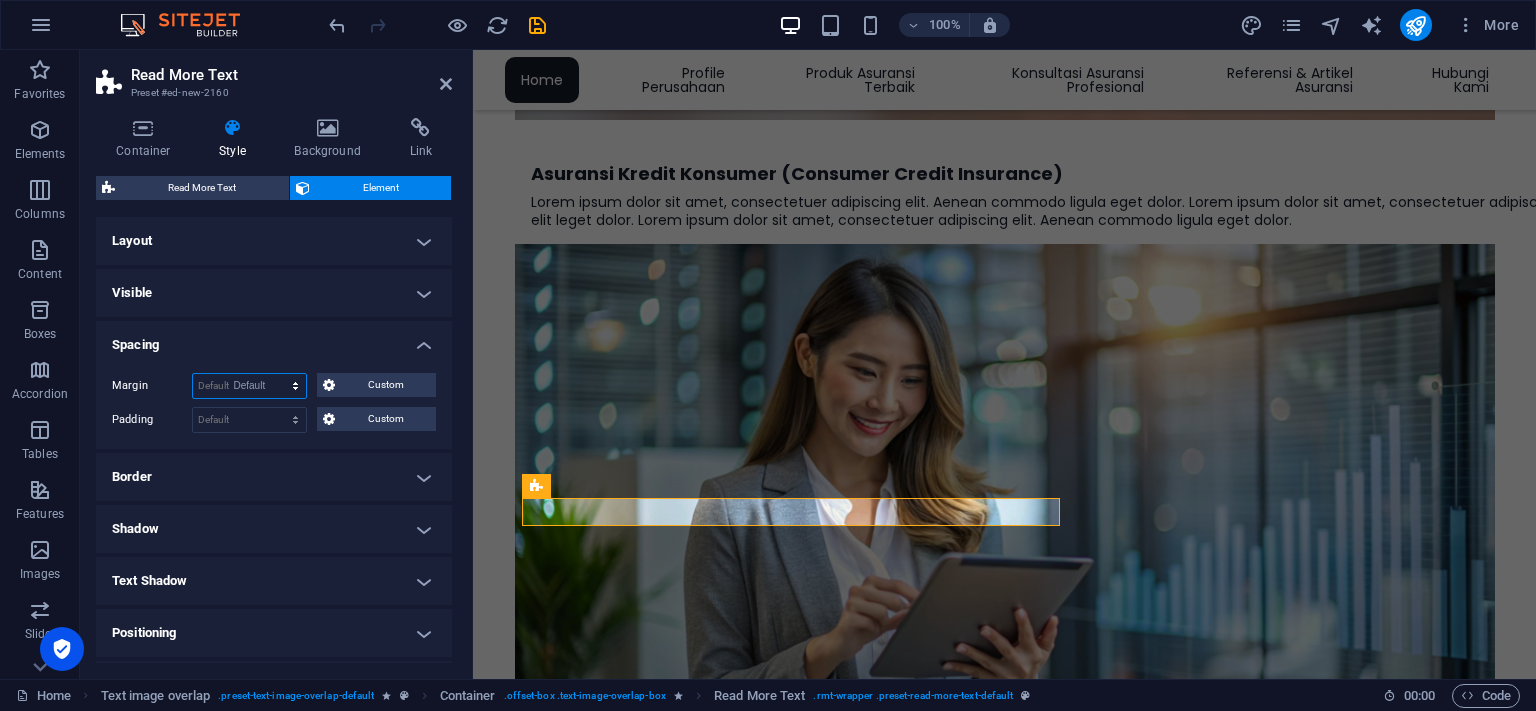 click on "Default" at bounding box center [0, 0] 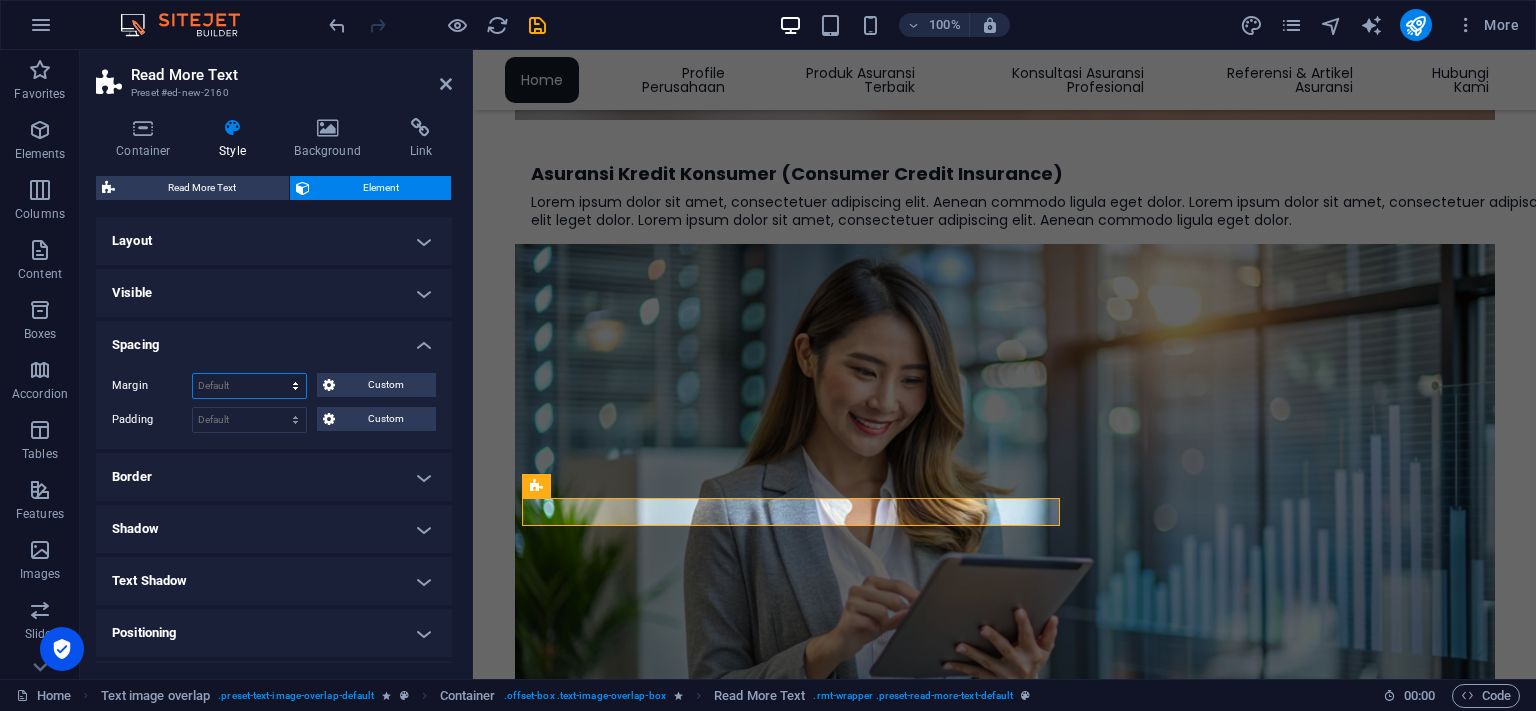 click on "Default auto px % rem vw vh Custom" at bounding box center (249, 386) 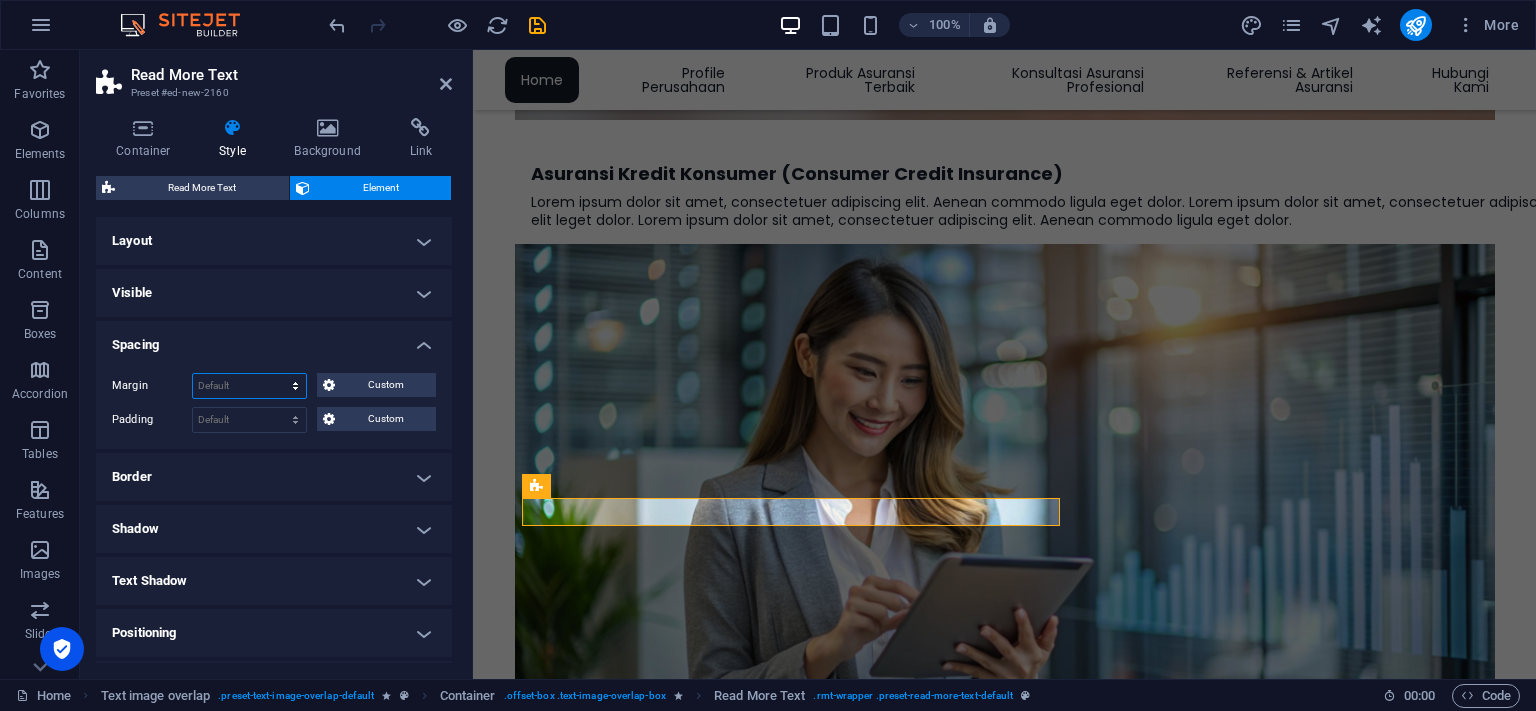 select on "px" 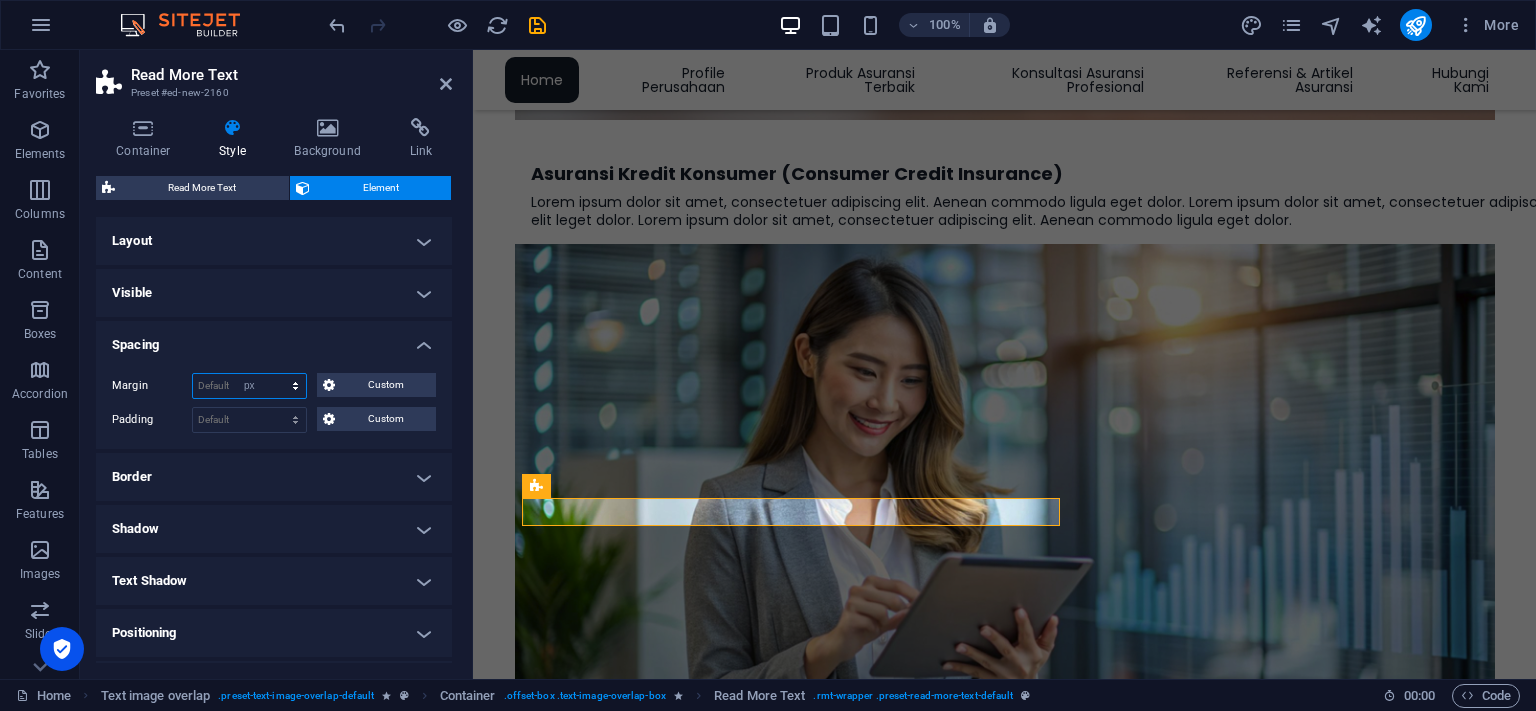click on "px" at bounding box center (0, 0) 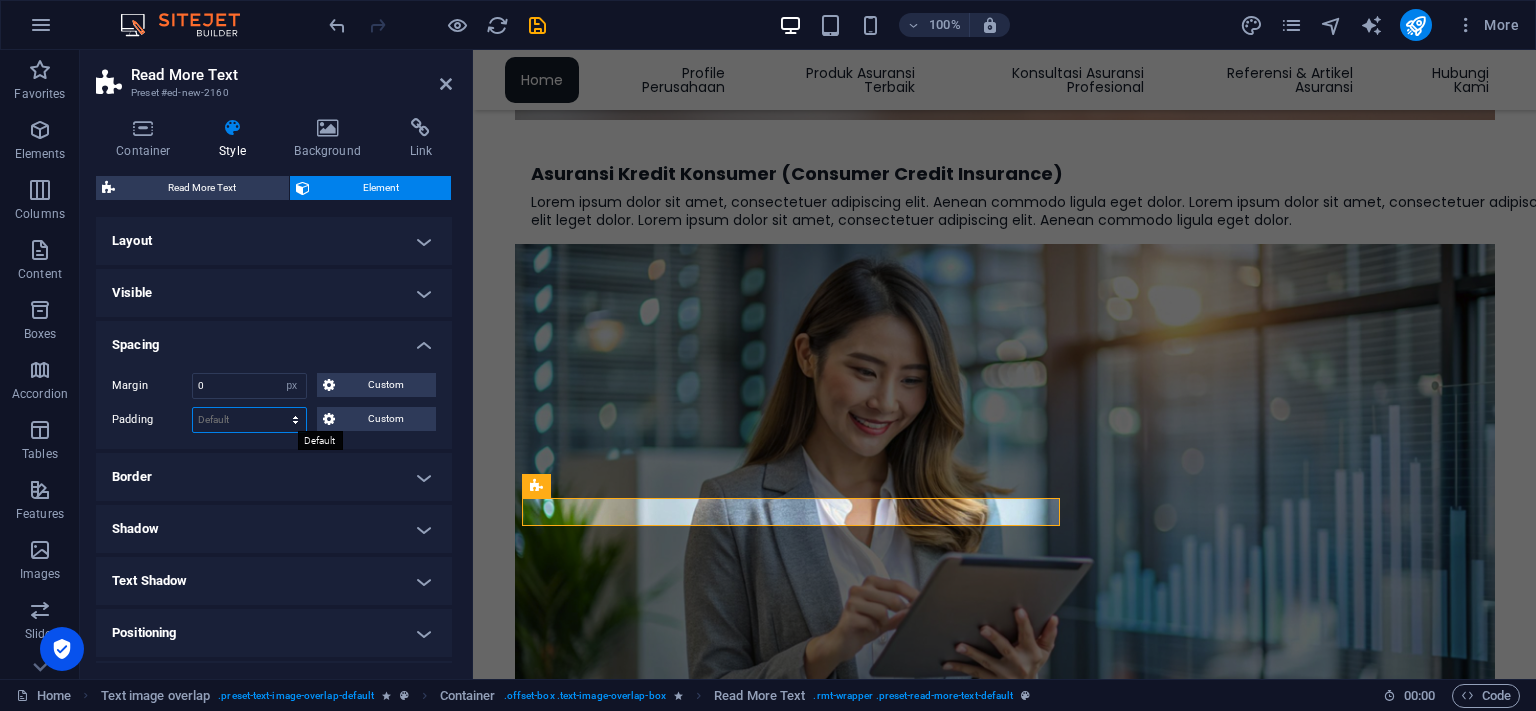 click on "Default px rem % vh vw Custom" at bounding box center [249, 420] 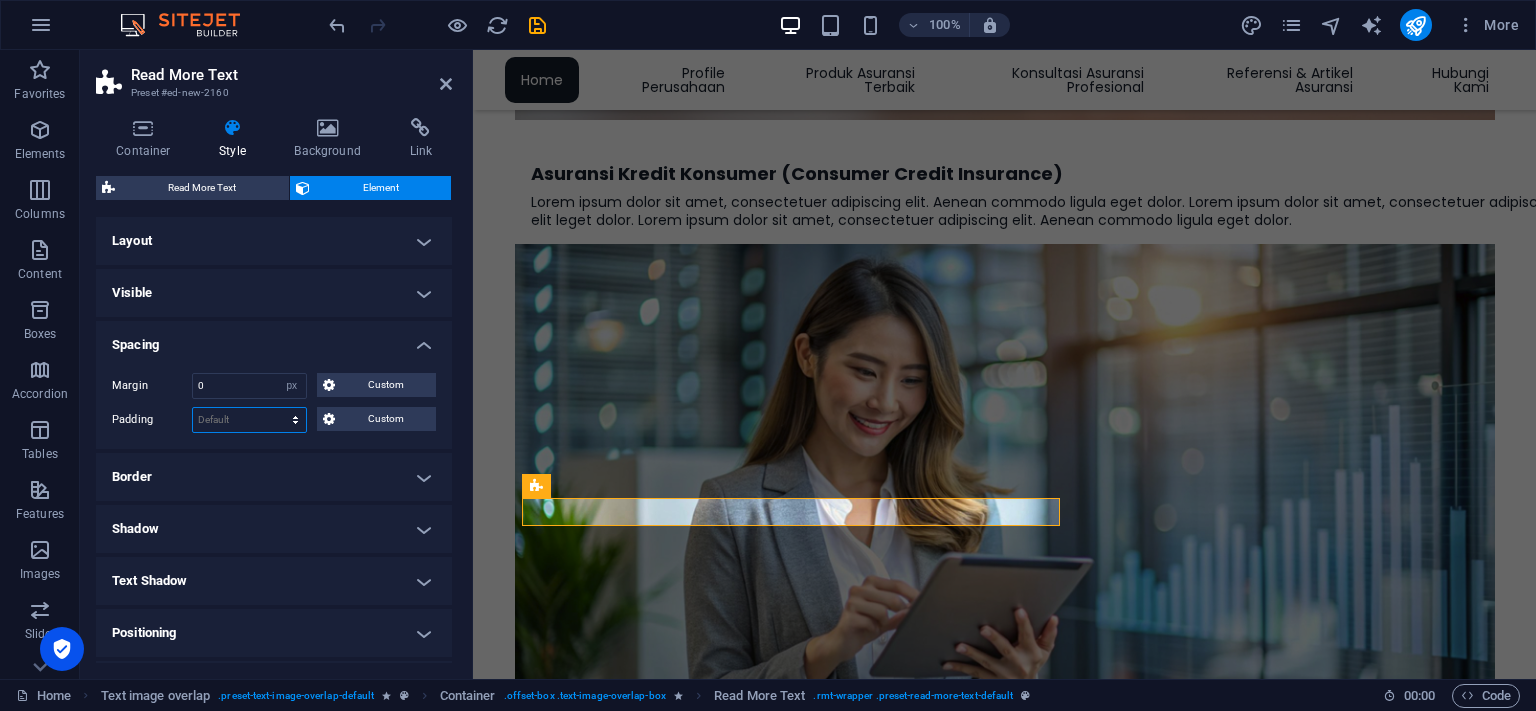 select on "px" 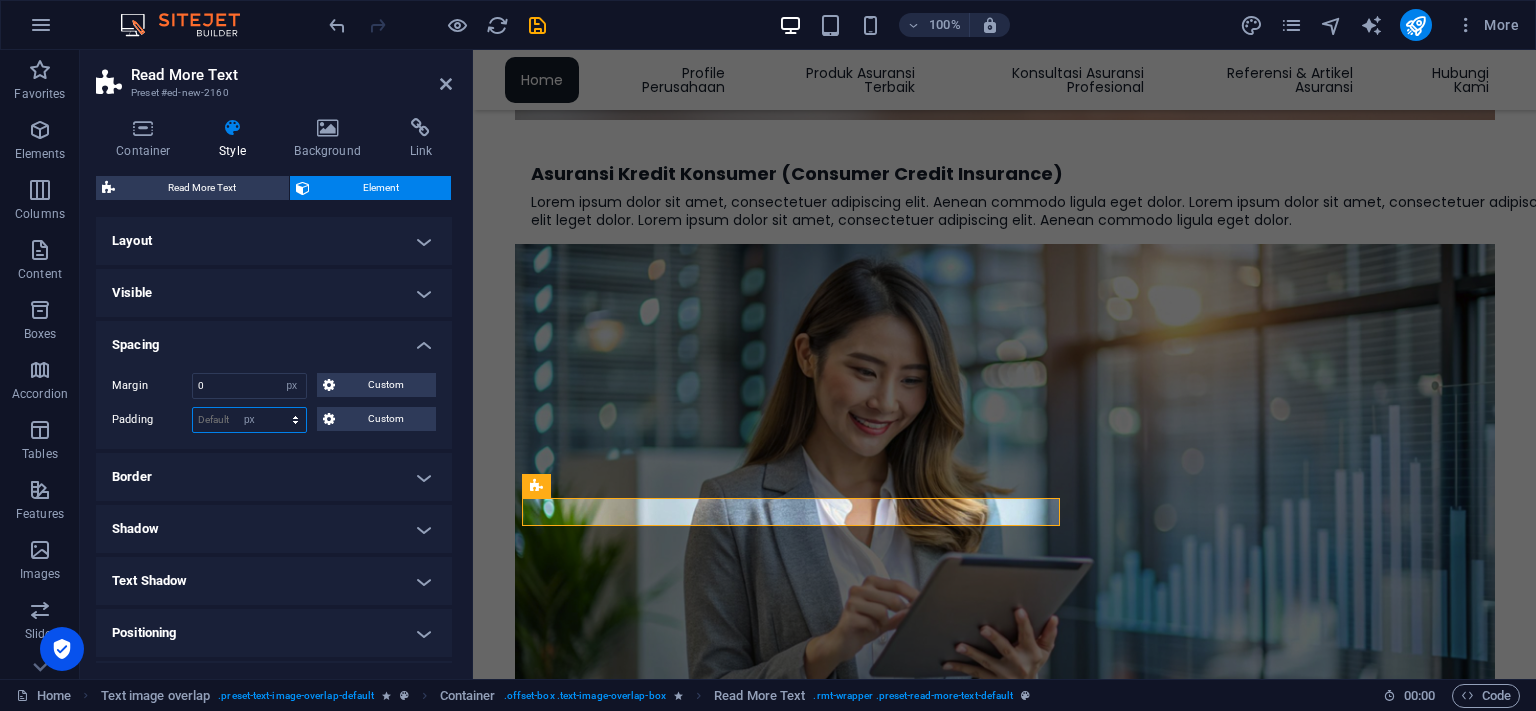 click on "px" at bounding box center (0, 0) 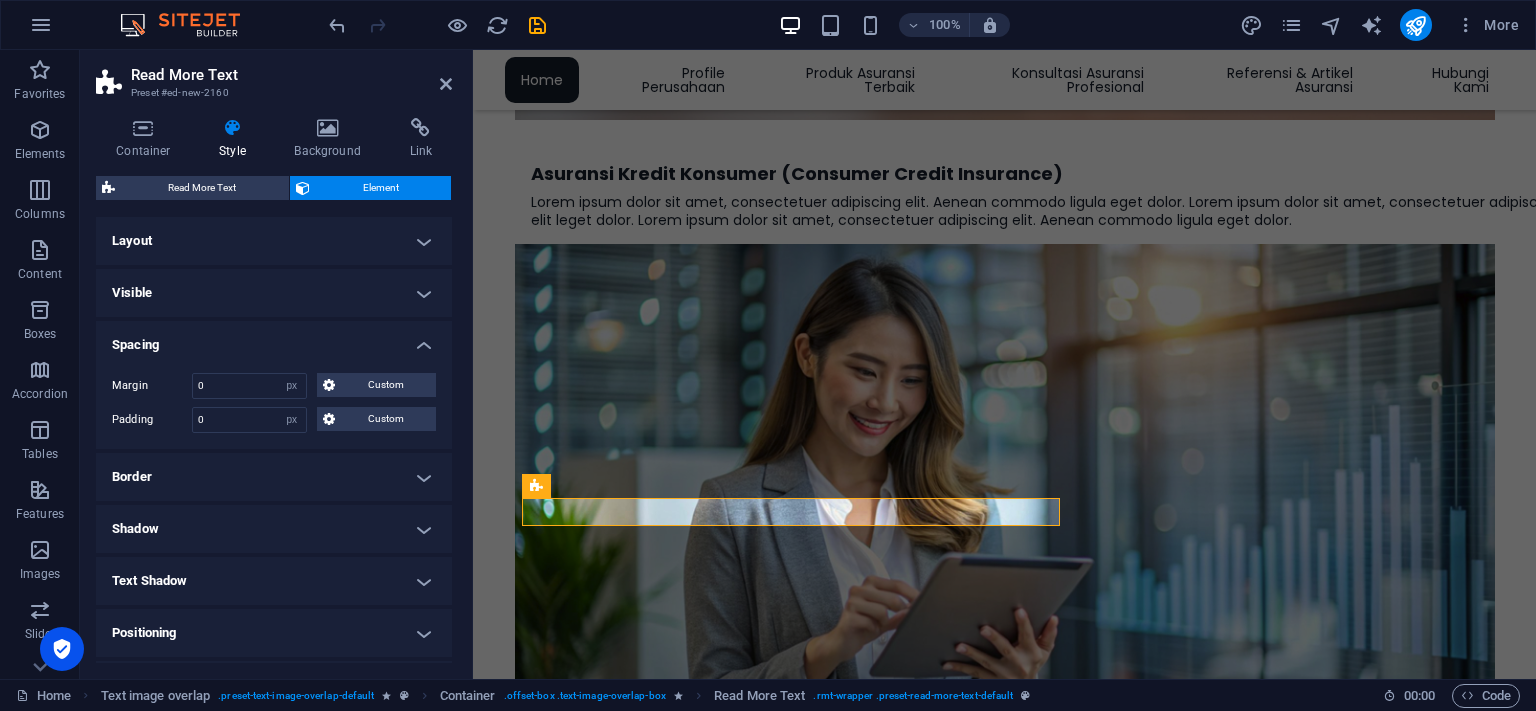 click on "Visible" at bounding box center [274, 293] 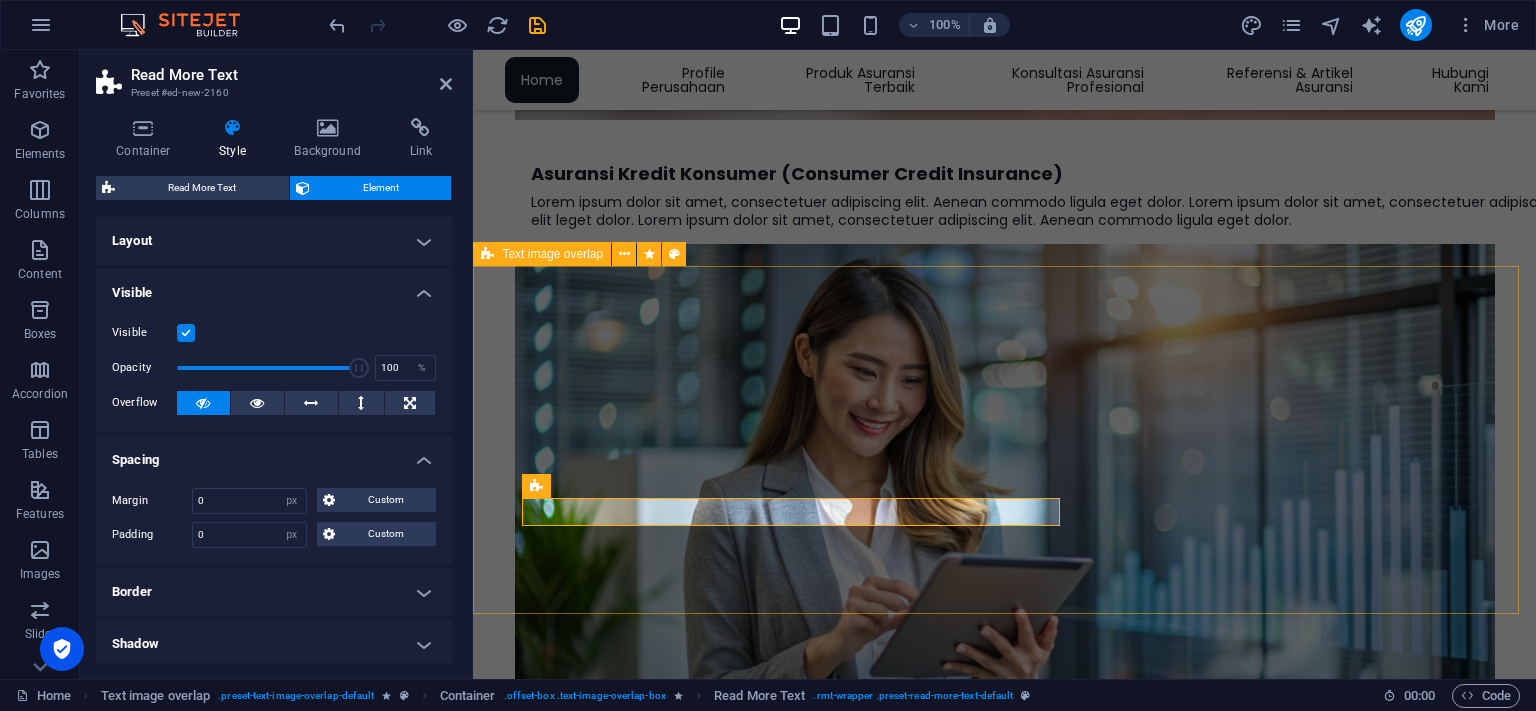 click on "[PERSON_NAME] [PERSON_NAME] (Fire & Property Insurance) Lorem ipsum dolor sit amet, consectetuer adipiscing elit. Aenean commodo ligula eget dolor. Lorem ipsum dolor sit amet, consectetuer adipiscing elit leget dolor. Lorem ipsum dolor sit amet, consectetuer adipiscing elit. Aenean commodo ligula eget dolor. Read more" at bounding box center [1004, 2599] 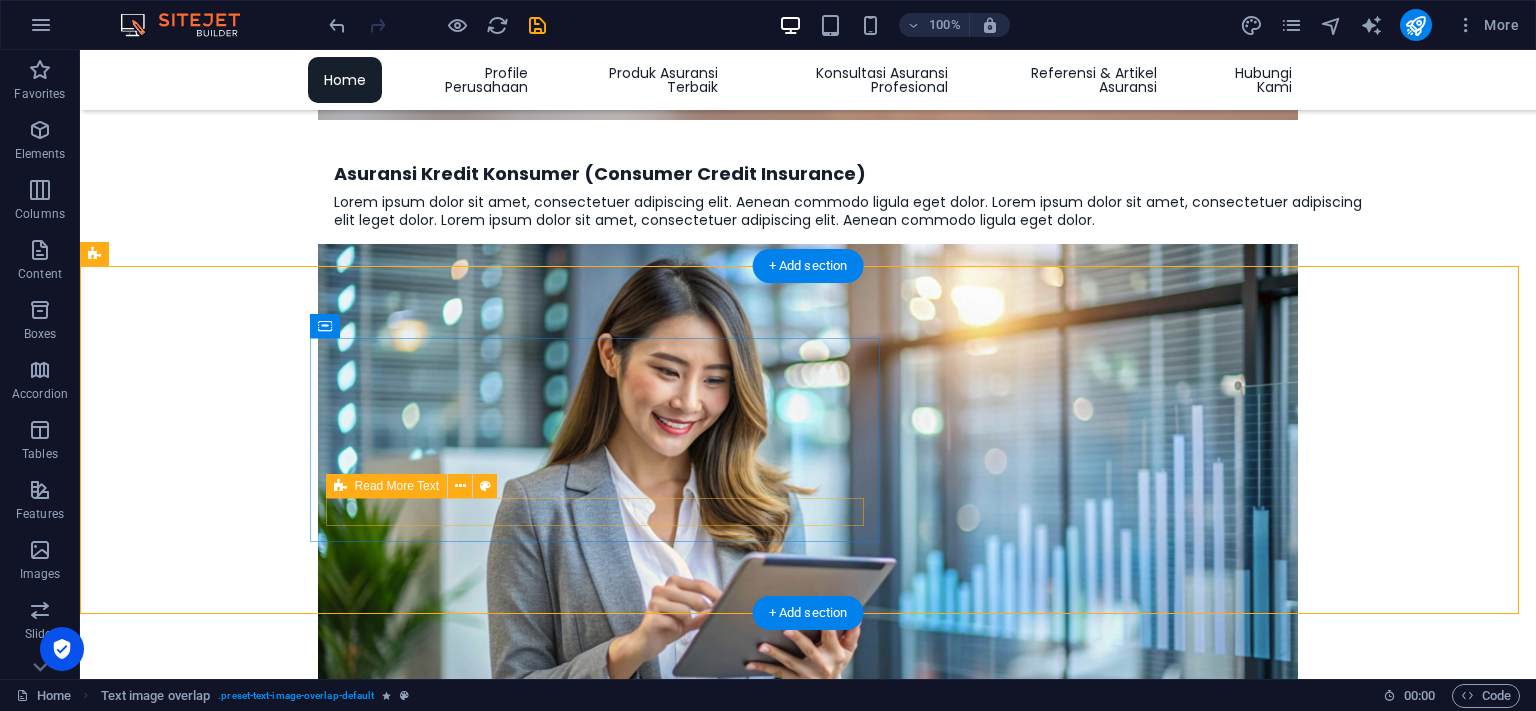 click on "Read more" at bounding box center (848, 2308) 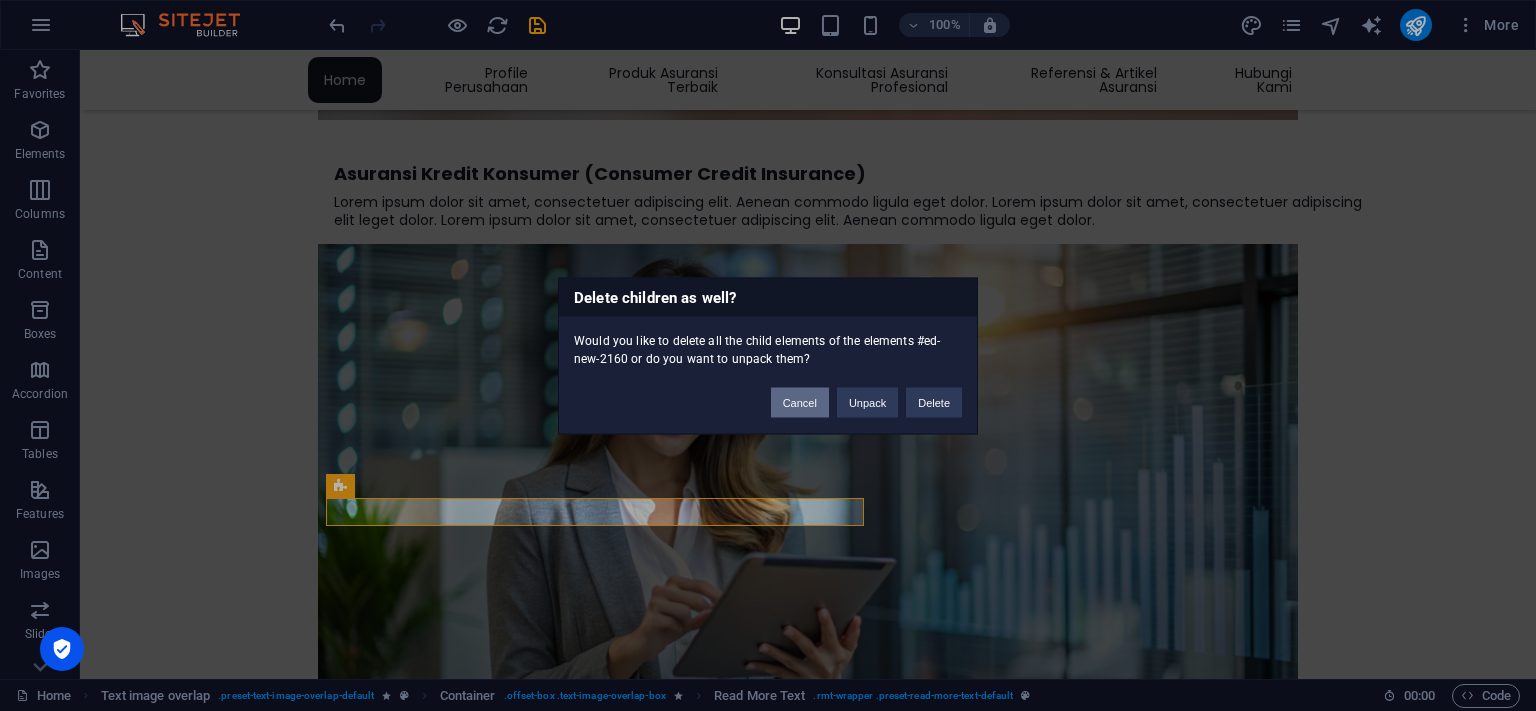 click on "Cancel" at bounding box center (800, 402) 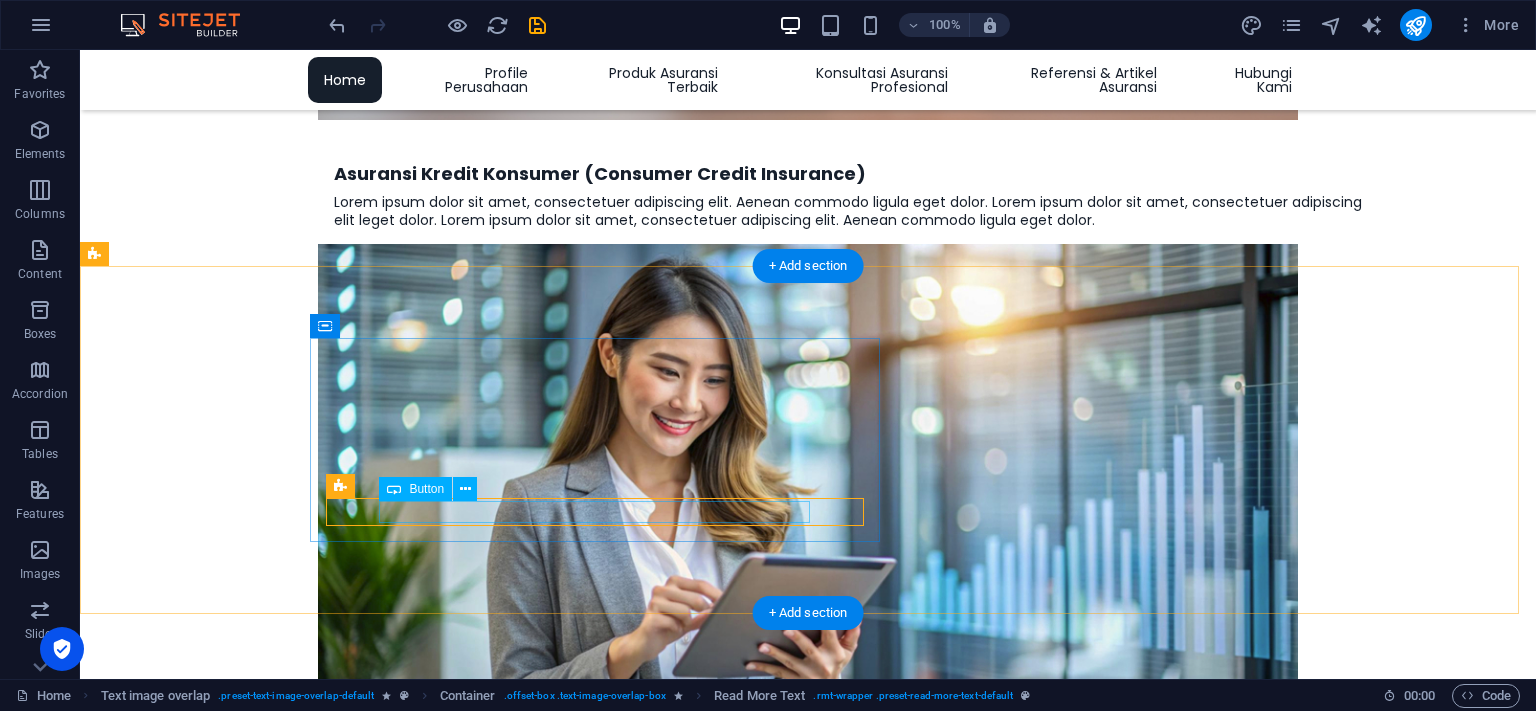 click on "Read more" at bounding box center [848, 2308] 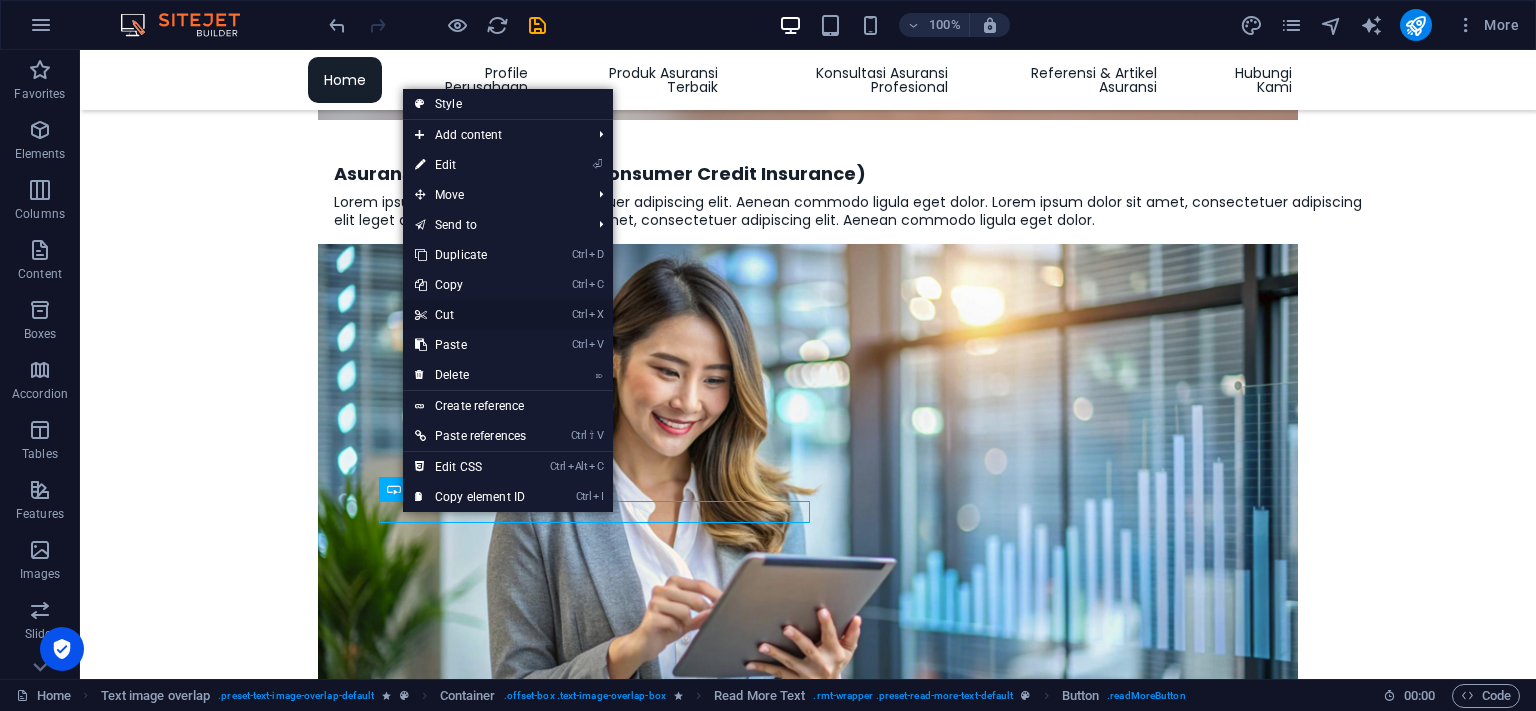 click on "Ctrl X  Cut" at bounding box center (470, 315) 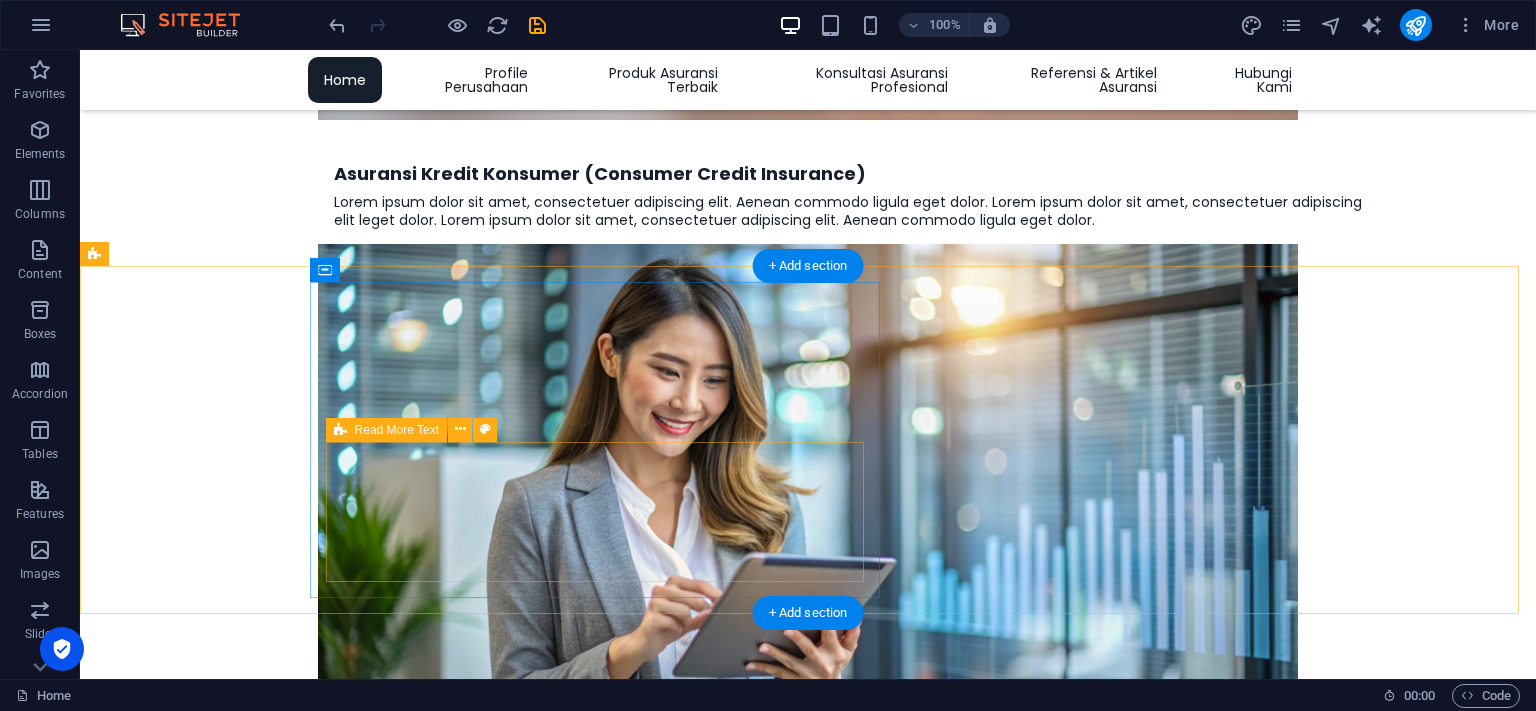 click on "Drop content here or  Add elements  Paste clipboard" at bounding box center [848, 2365] 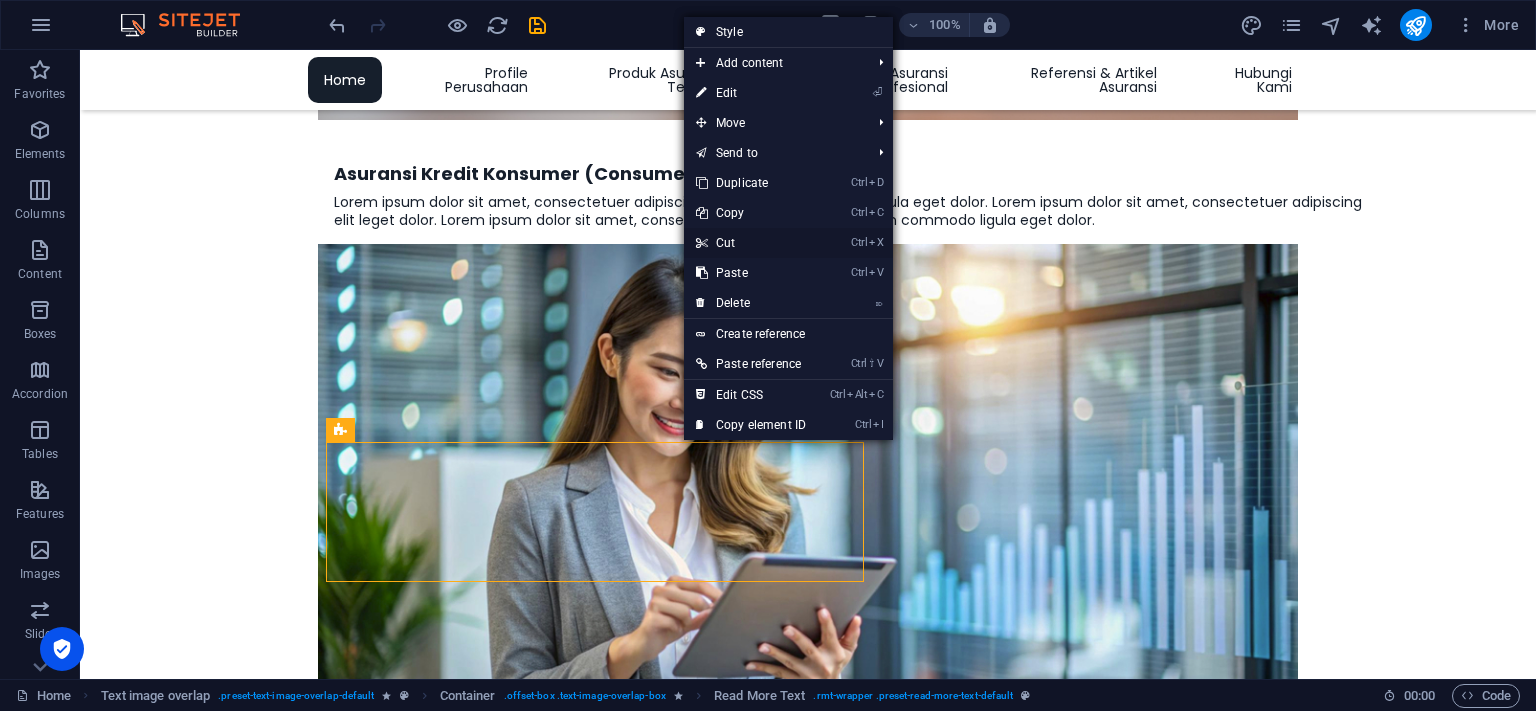 click on "Ctrl X  Cut" at bounding box center [751, 243] 